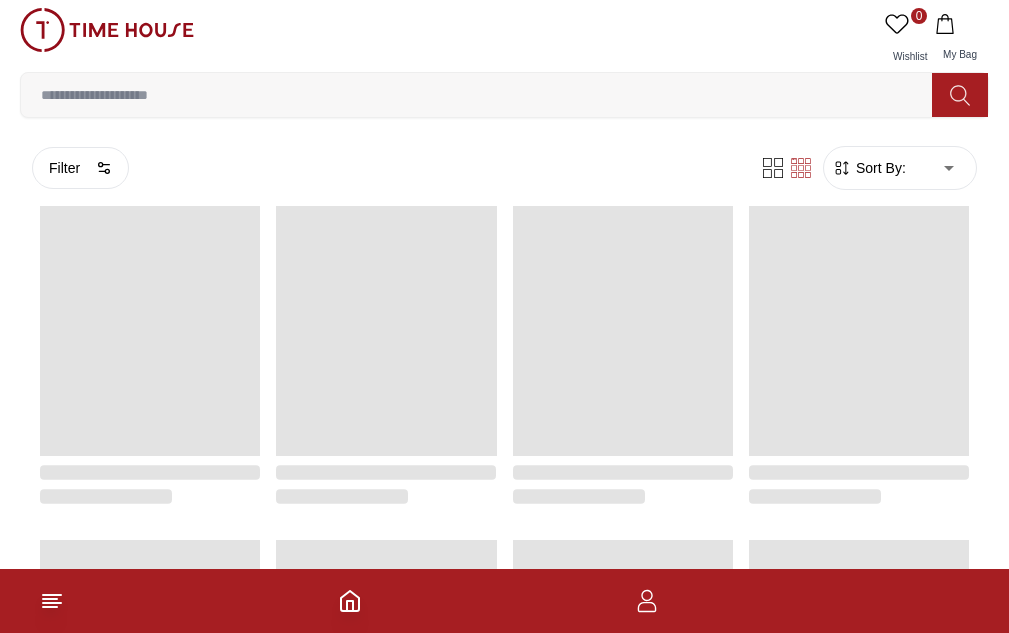 scroll, scrollTop: 0, scrollLeft: 0, axis: both 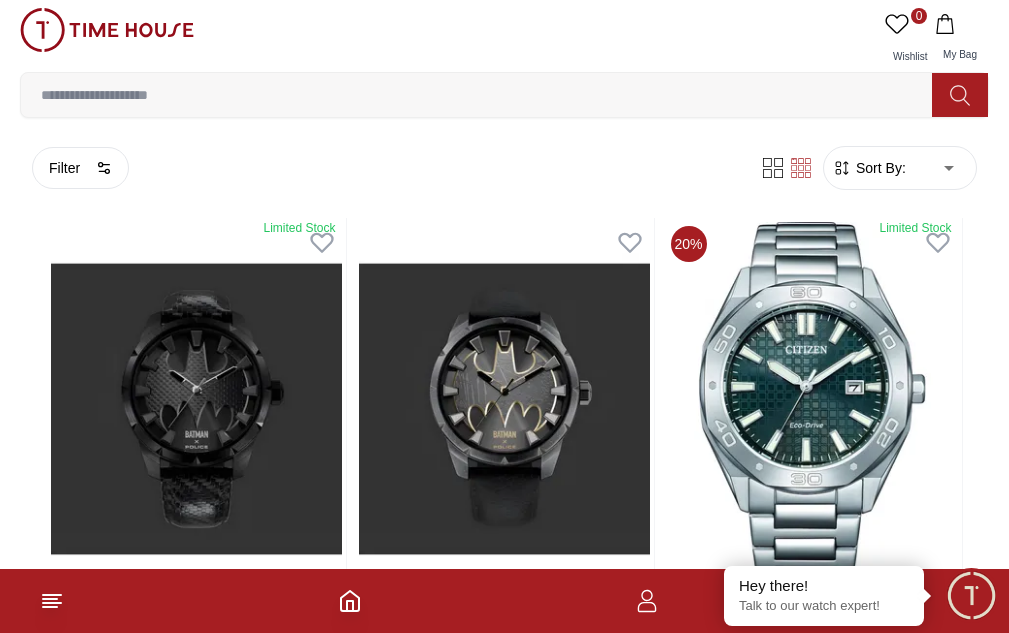 click 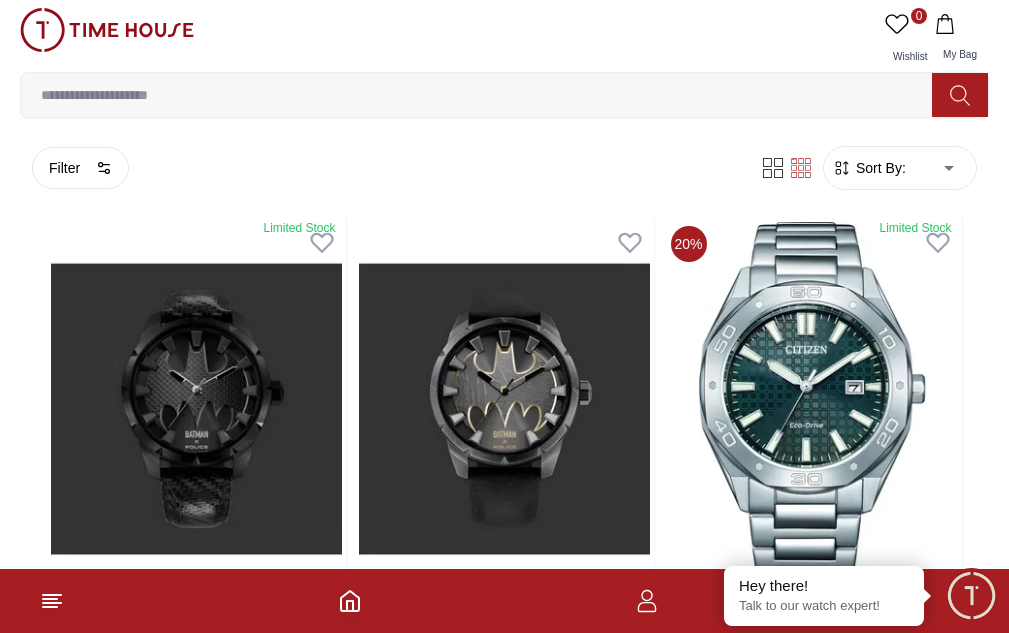 type 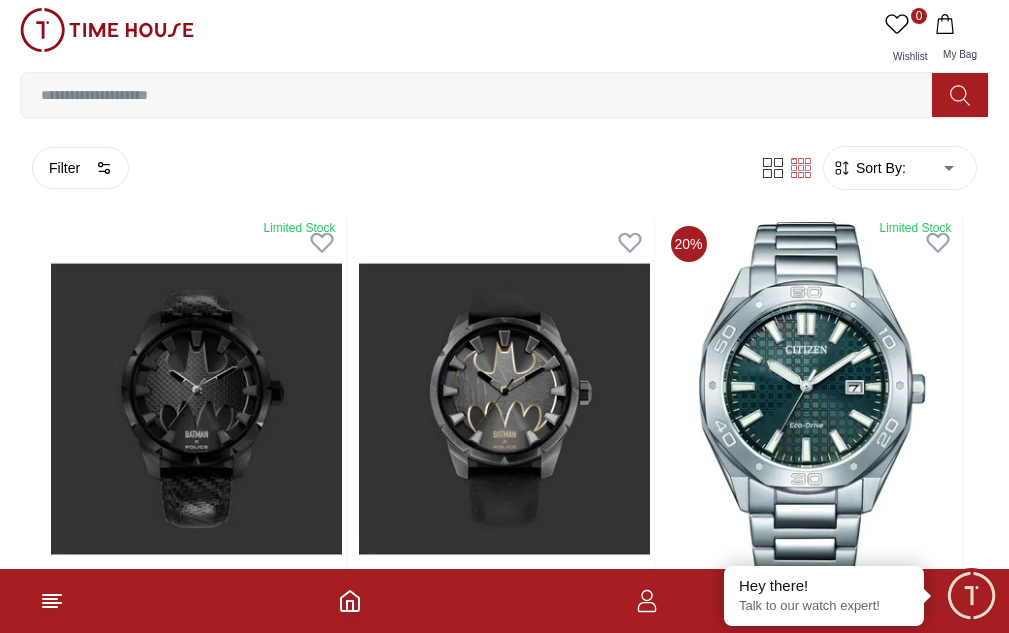 click on "Shop From UAE" at bounding box center [0, 0] 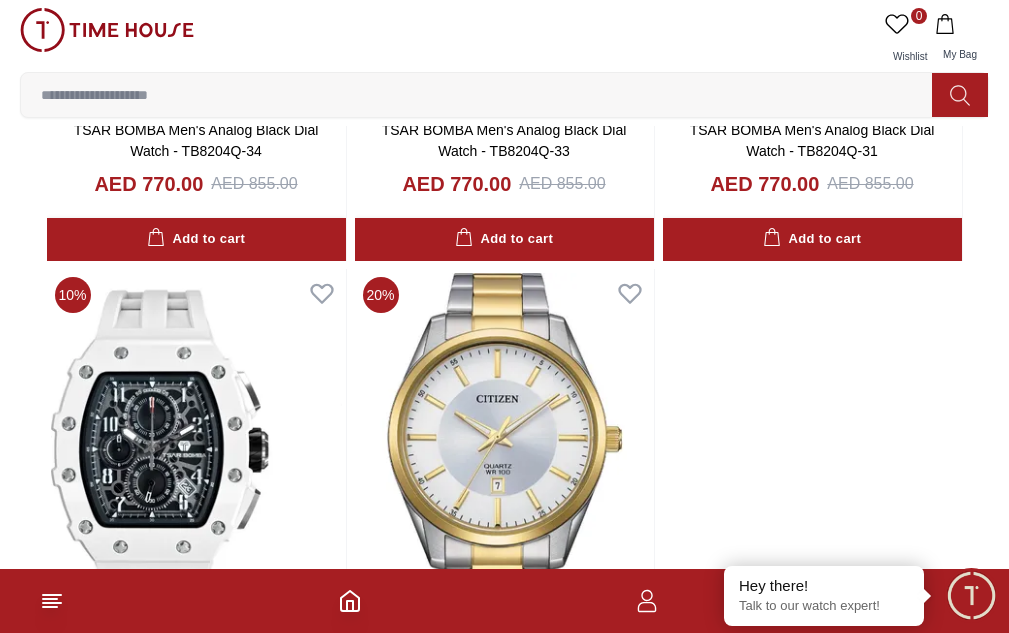 scroll, scrollTop: 3240, scrollLeft: 0, axis: vertical 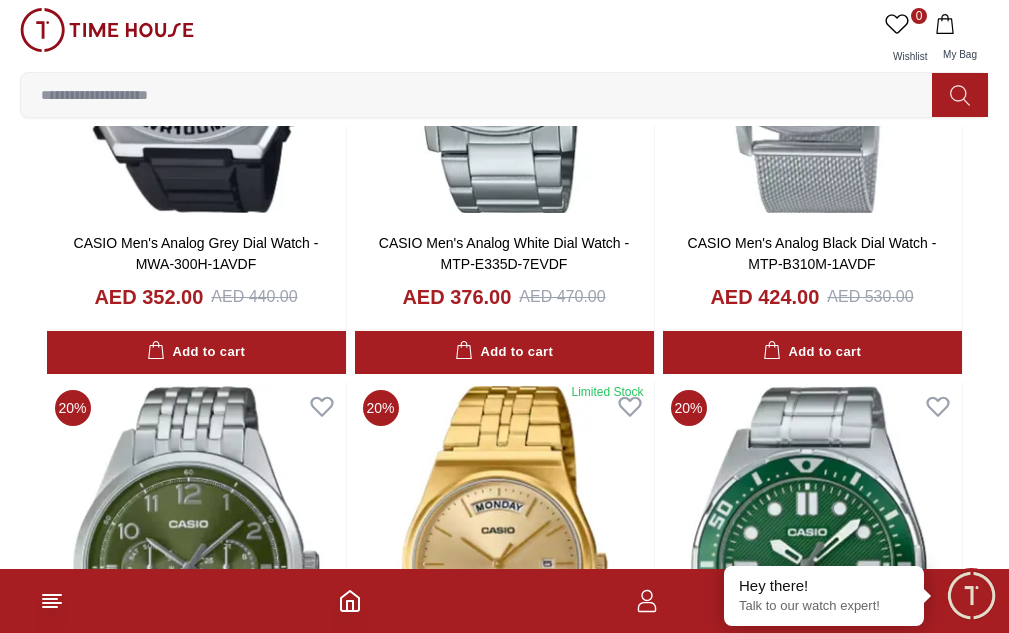 click on "Contact Us" at bounding box center [0, 0] 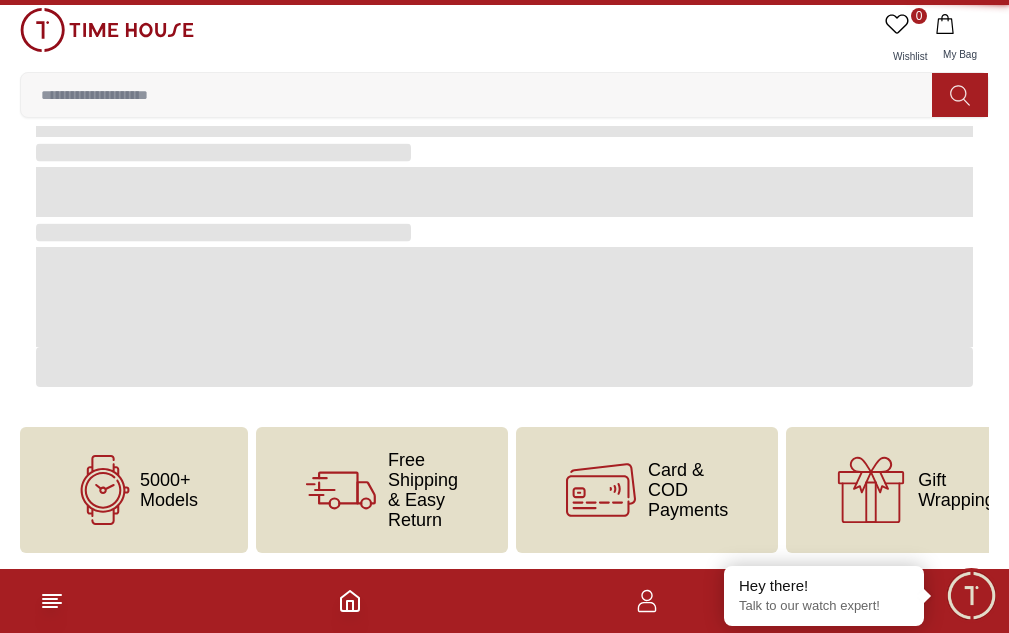 scroll, scrollTop: 0, scrollLeft: 0, axis: both 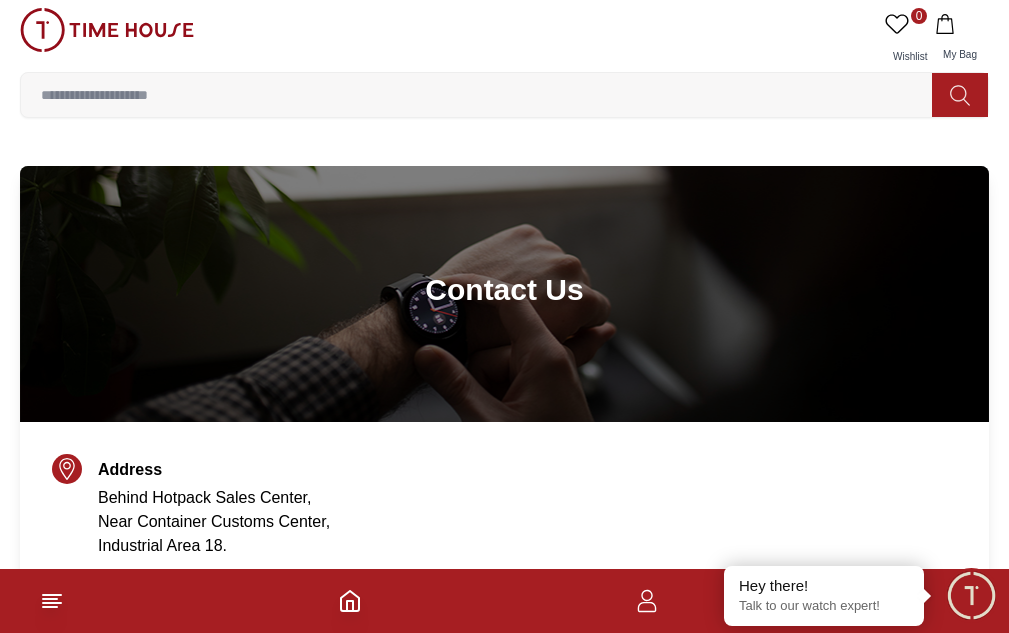 click on "BRANDS" at bounding box center (0, 0) 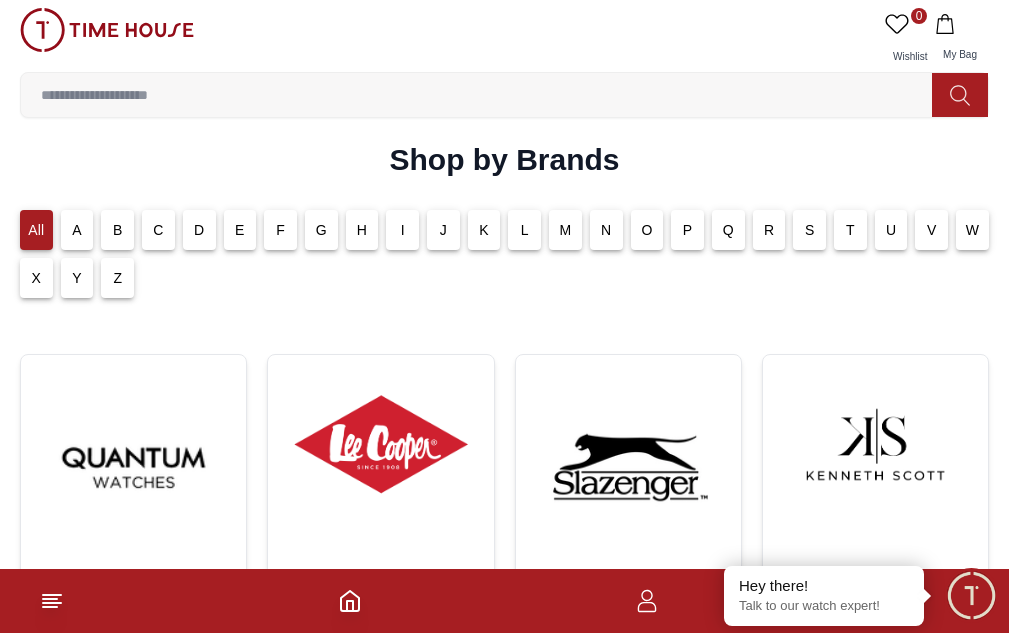 scroll, scrollTop: 0, scrollLeft: 0, axis: both 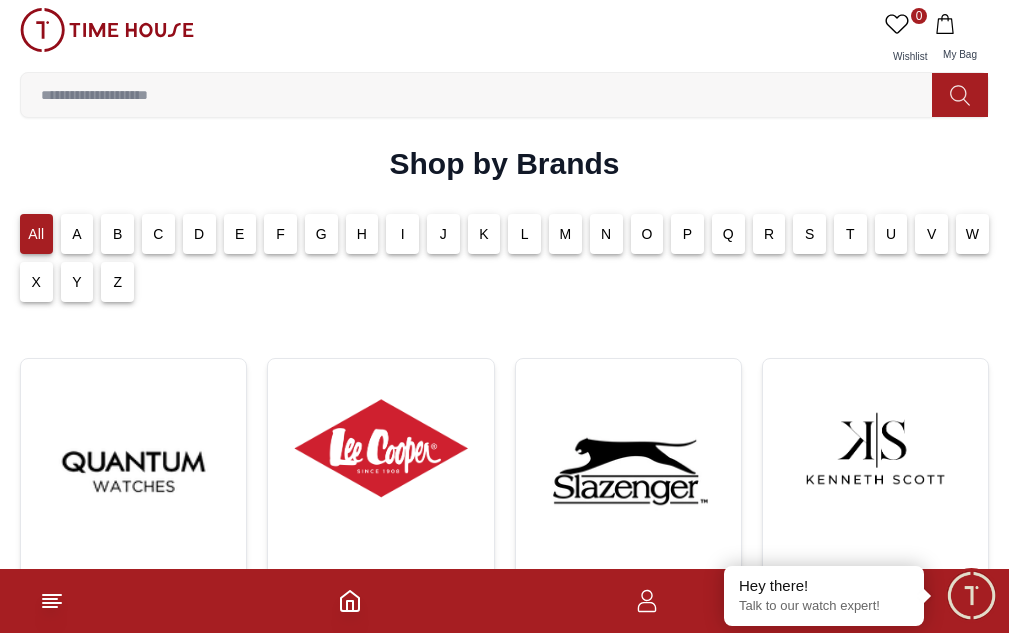 click 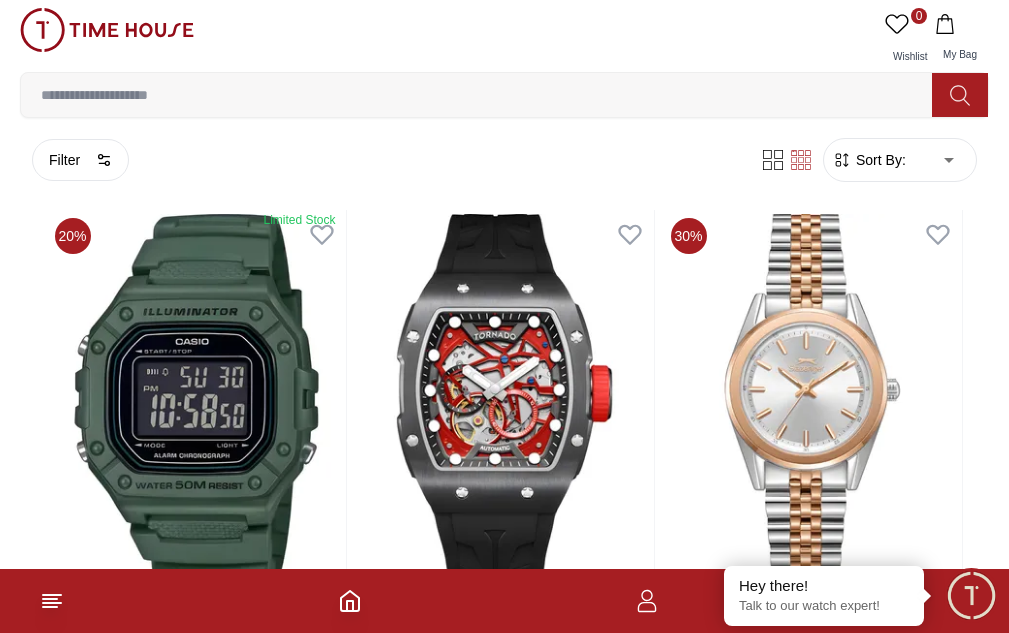 scroll, scrollTop: 0, scrollLeft: 0, axis: both 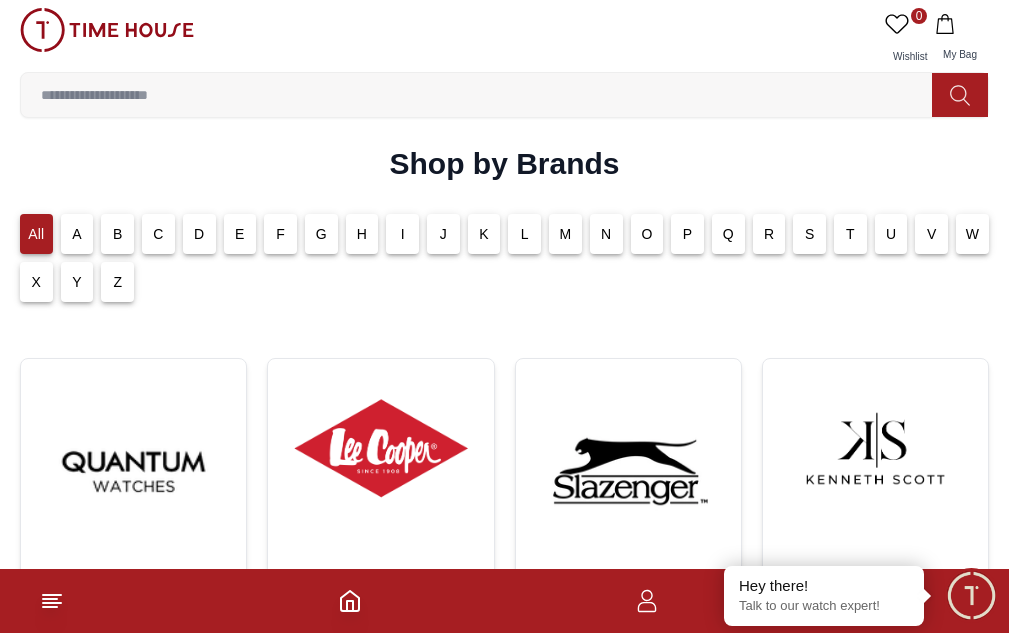 click on "MEN" at bounding box center [0, 0] 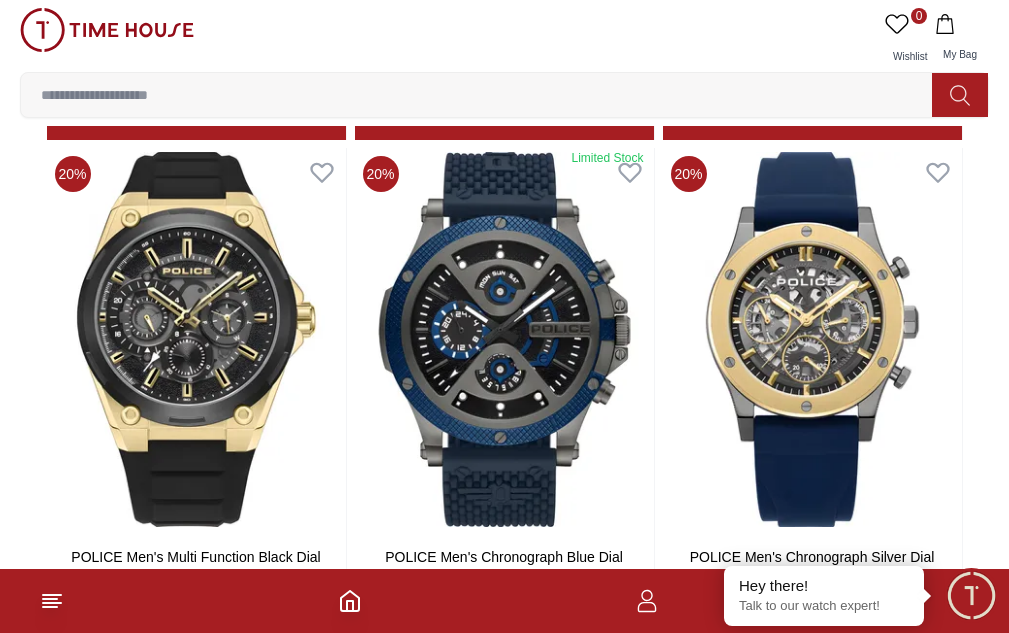 scroll, scrollTop: 640, scrollLeft: 0, axis: vertical 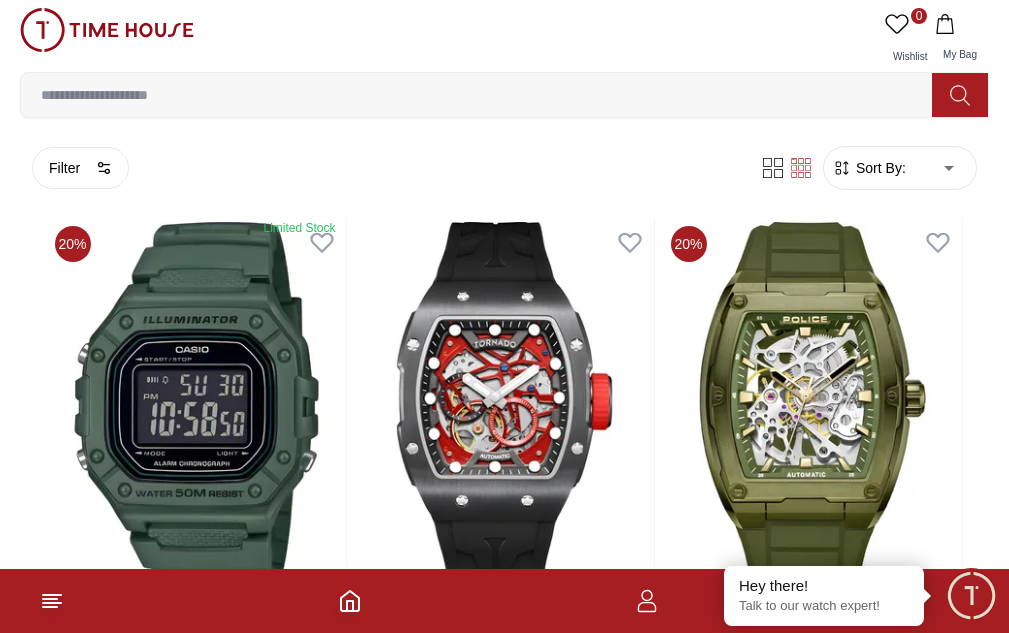click on "KIDS" at bounding box center [0, 0] 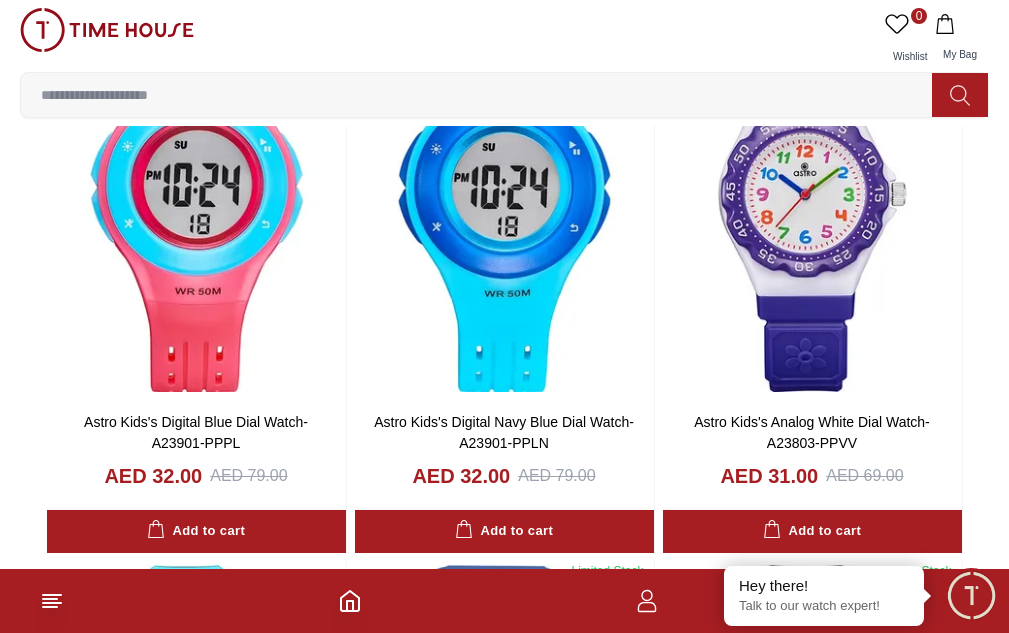 scroll, scrollTop: 2378, scrollLeft: 0, axis: vertical 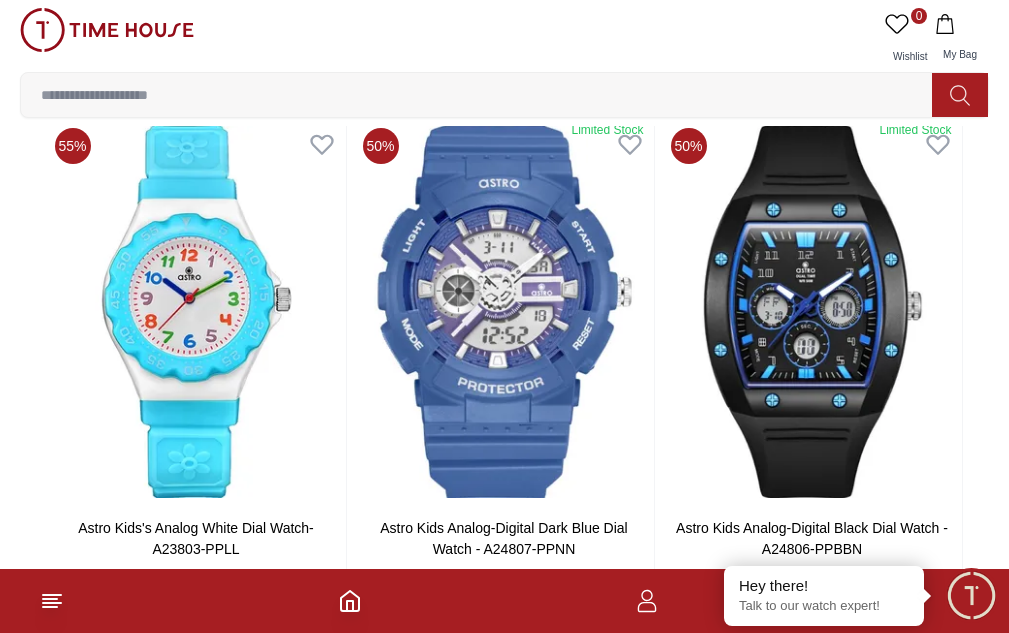 click at bounding box center [812, 858] 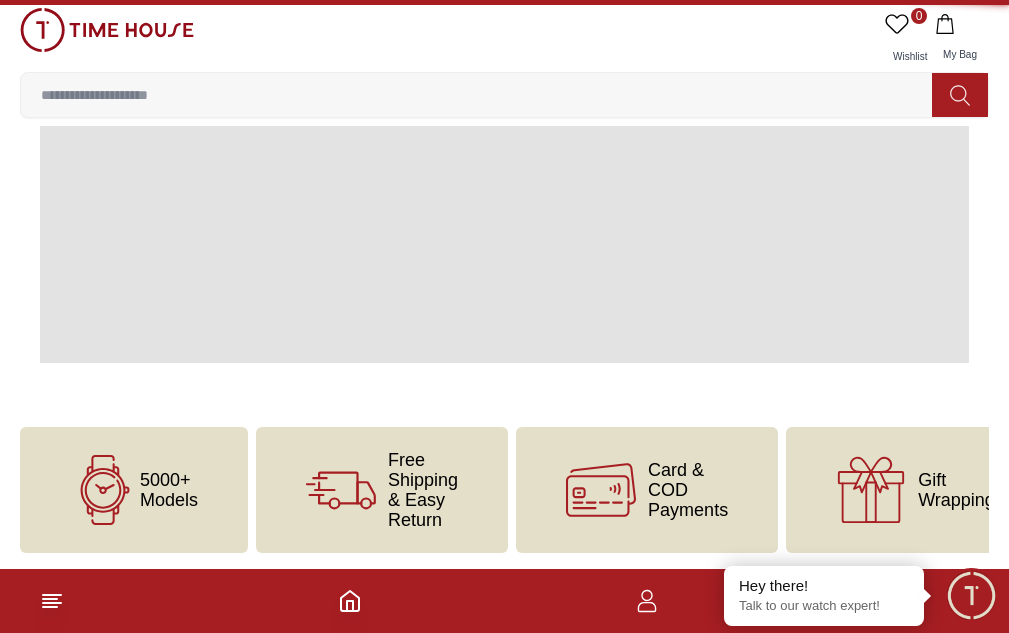scroll, scrollTop: 0, scrollLeft: 0, axis: both 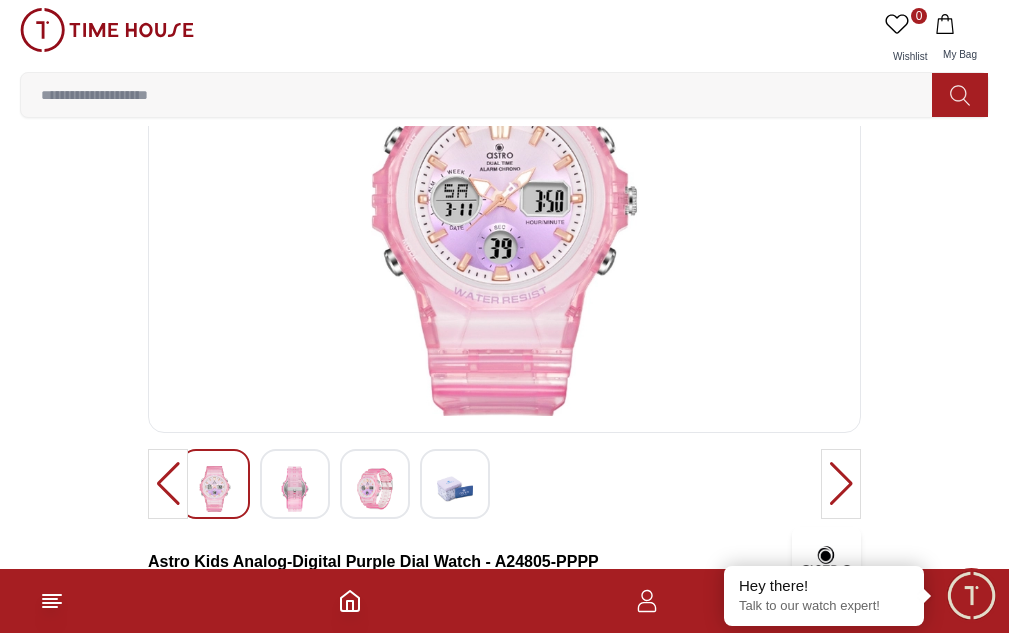 click at bounding box center (841, 484) 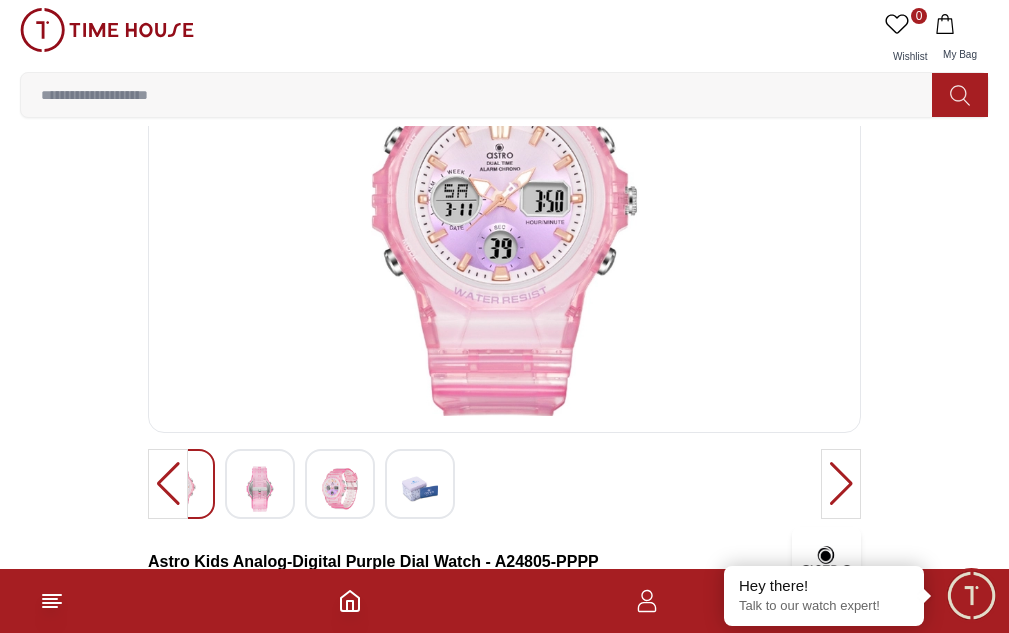 click at bounding box center [260, 484] 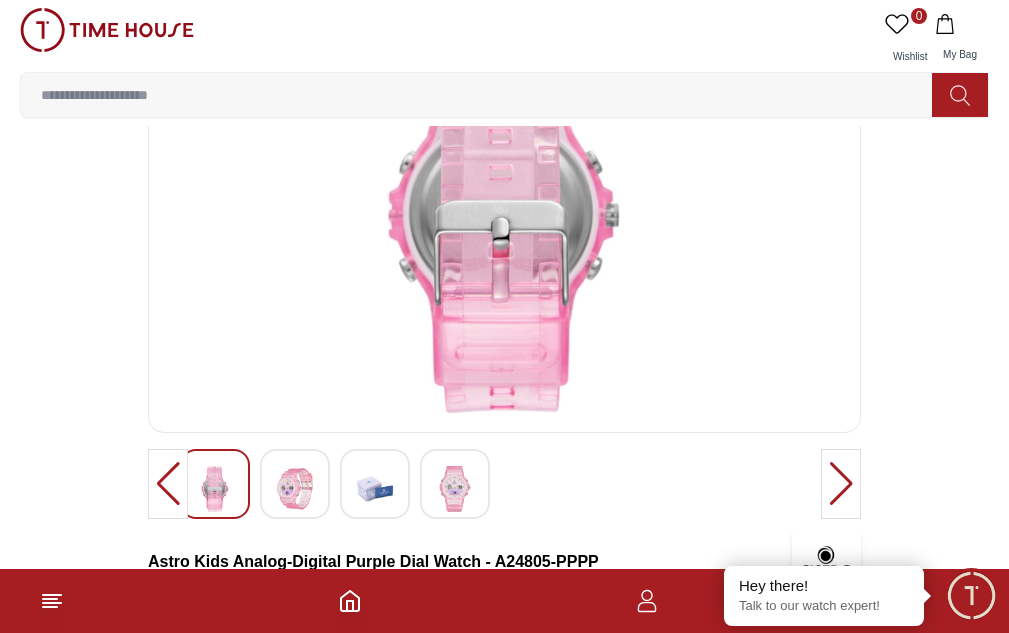 click at bounding box center (295, 489) 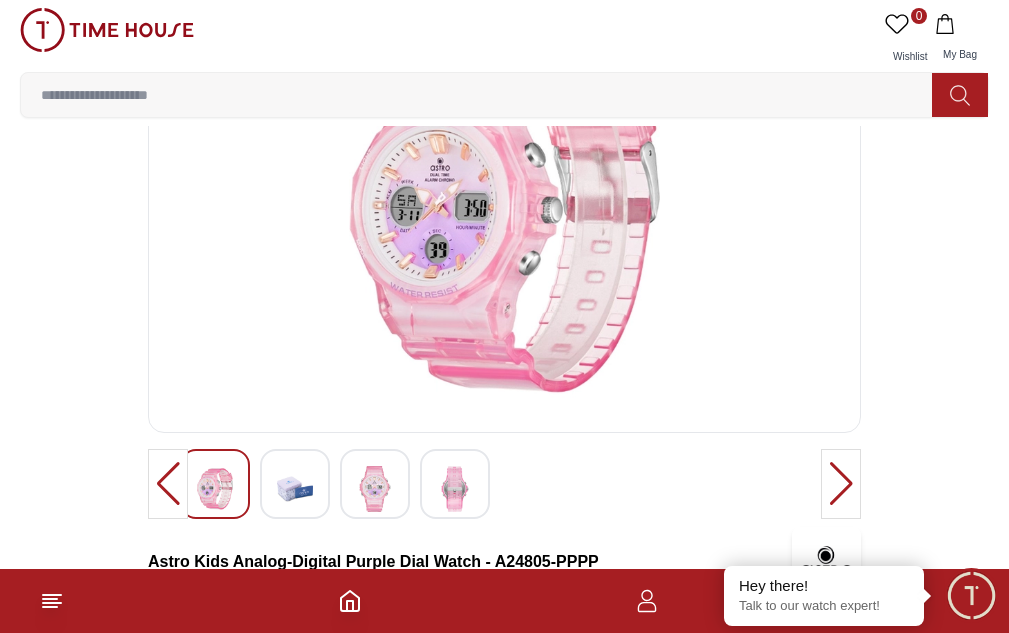 click at bounding box center [375, 489] 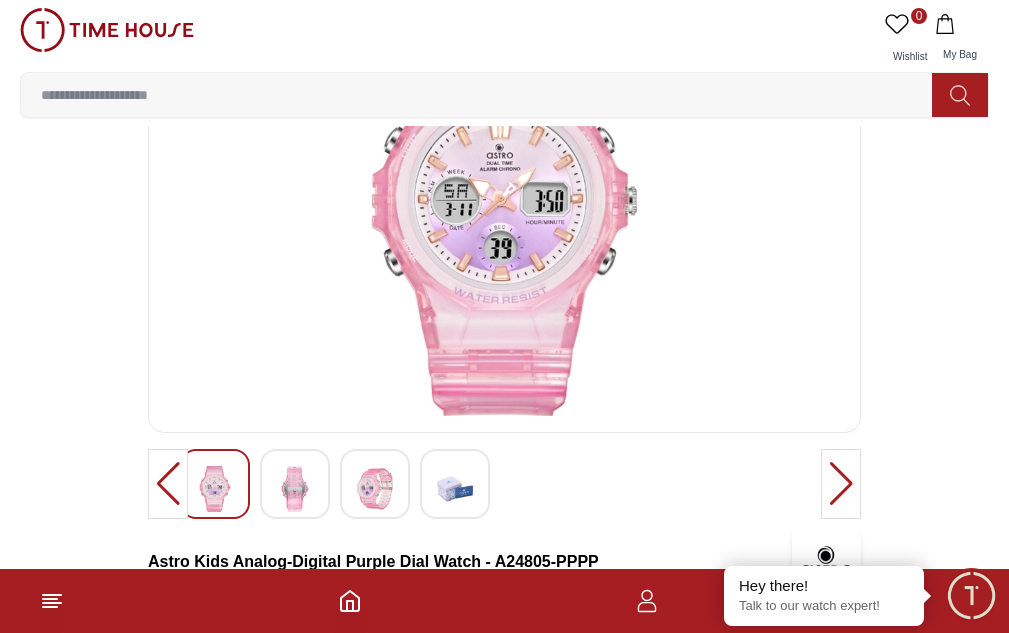 click at bounding box center (375, 489) 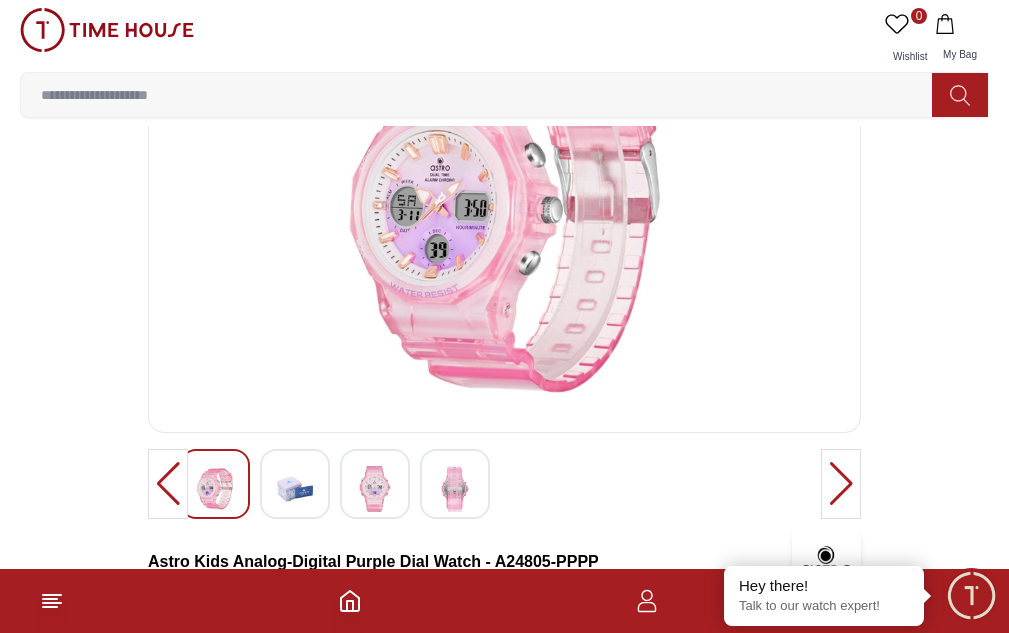 click at bounding box center (455, 484) 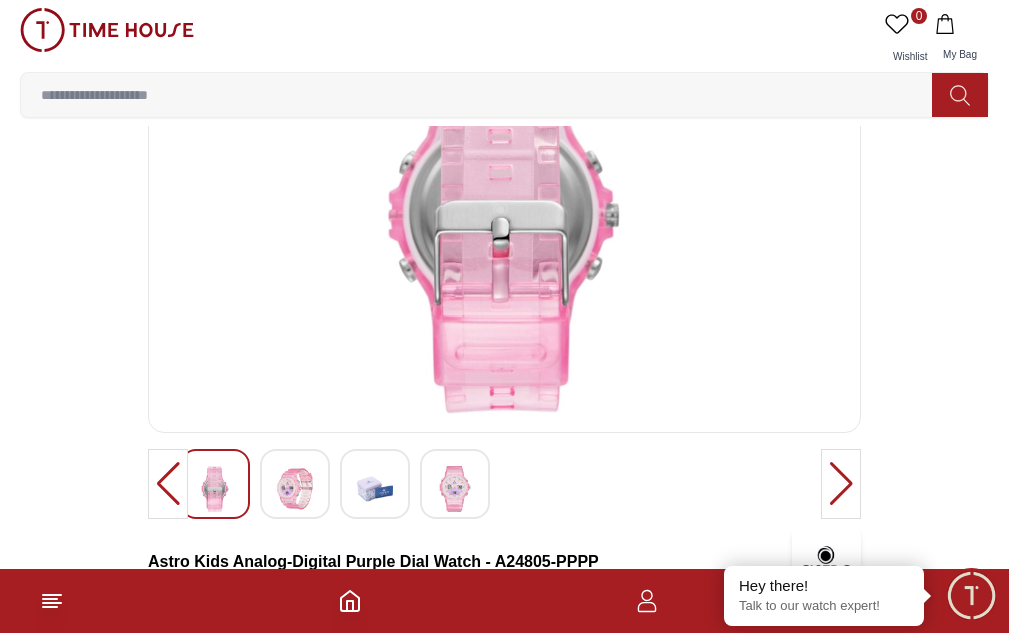 click at bounding box center (455, 489) 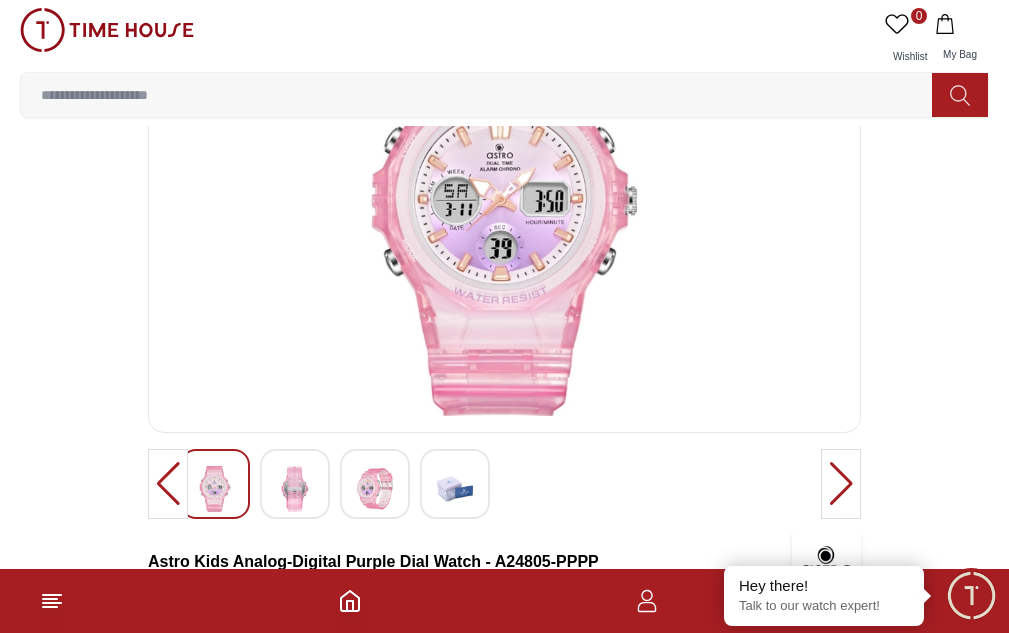 click at bounding box center (455, 489) 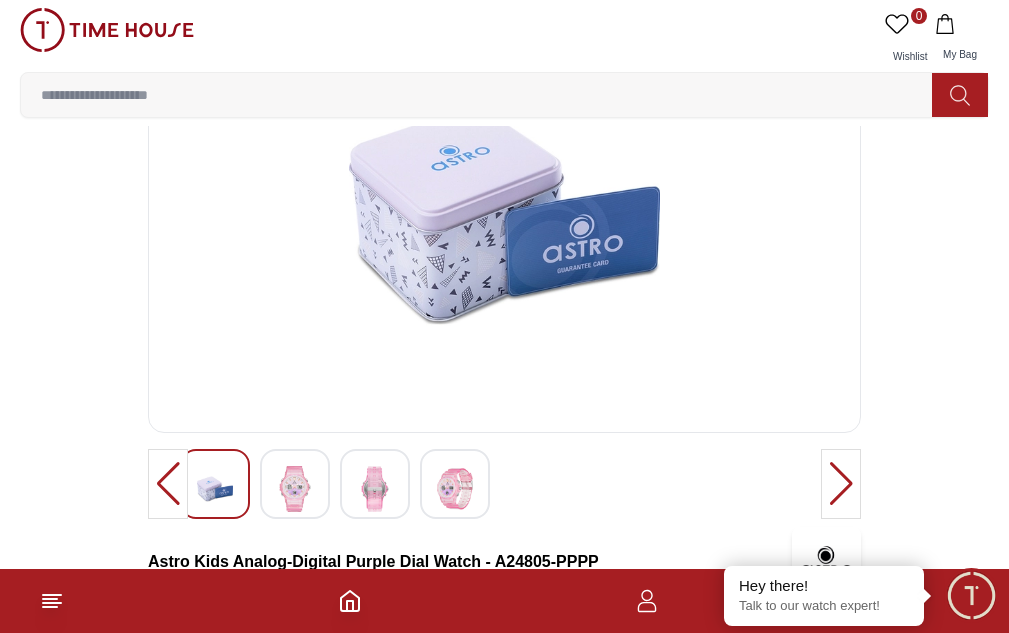 click at bounding box center [841, 484] 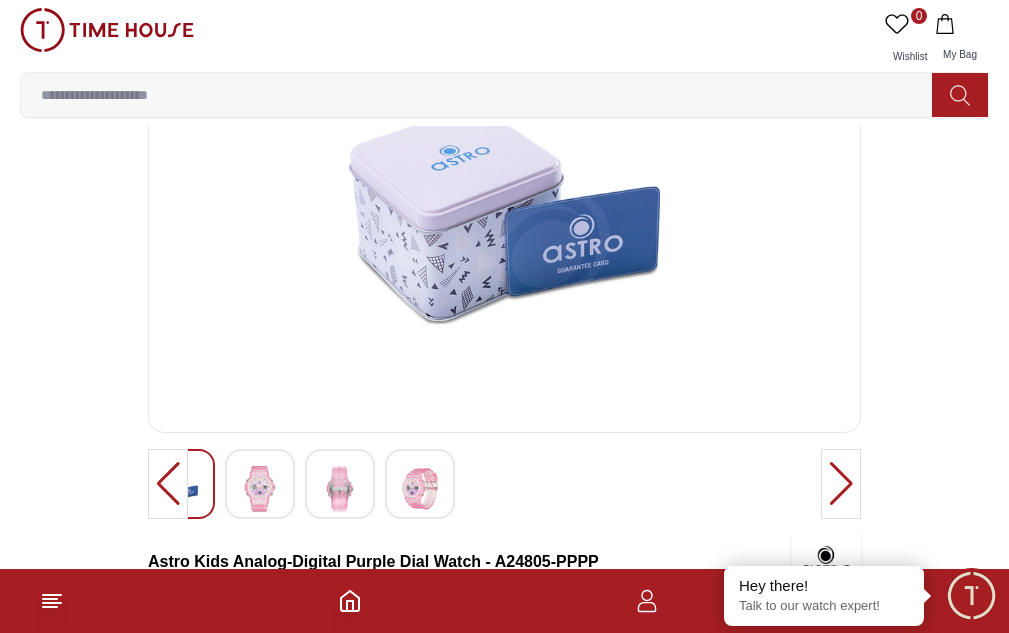 click at bounding box center [841, 484] 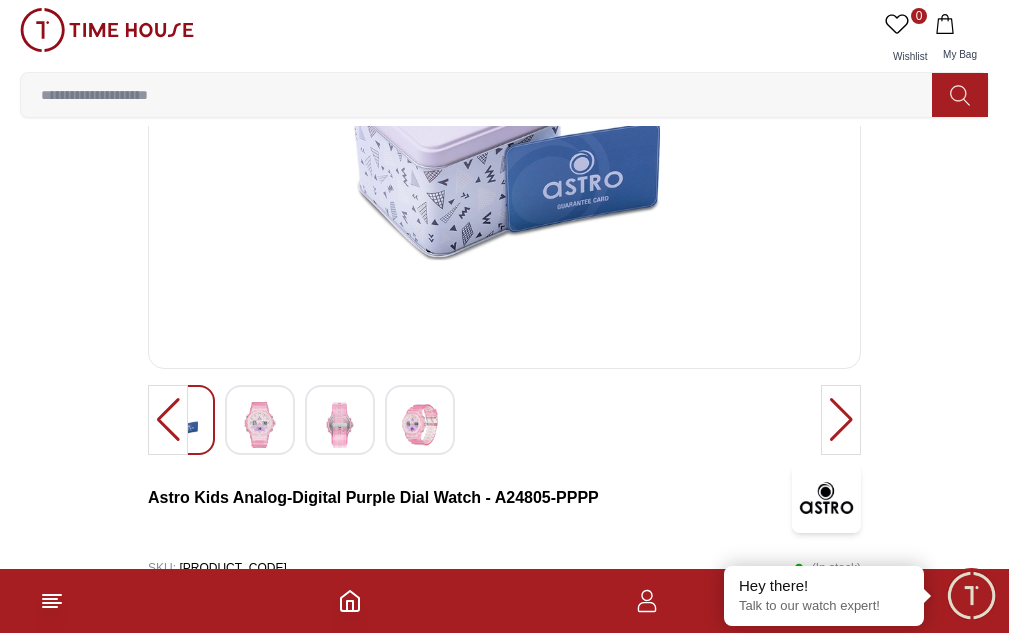 scroll, scrollTop: 0, scrollLeft: 0, axis: both 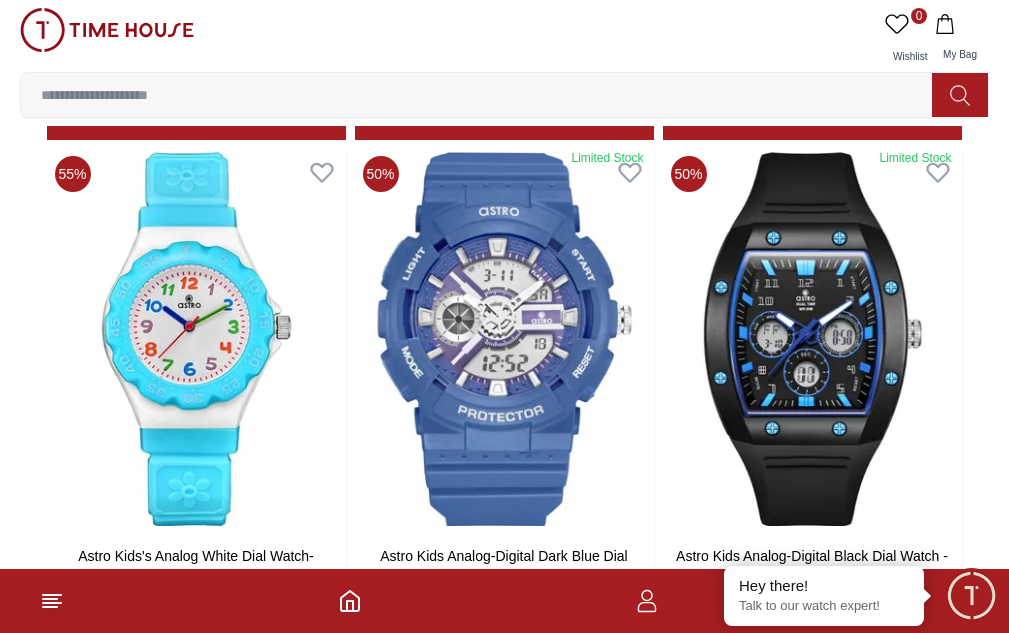 click at bounding box center [504, 886] 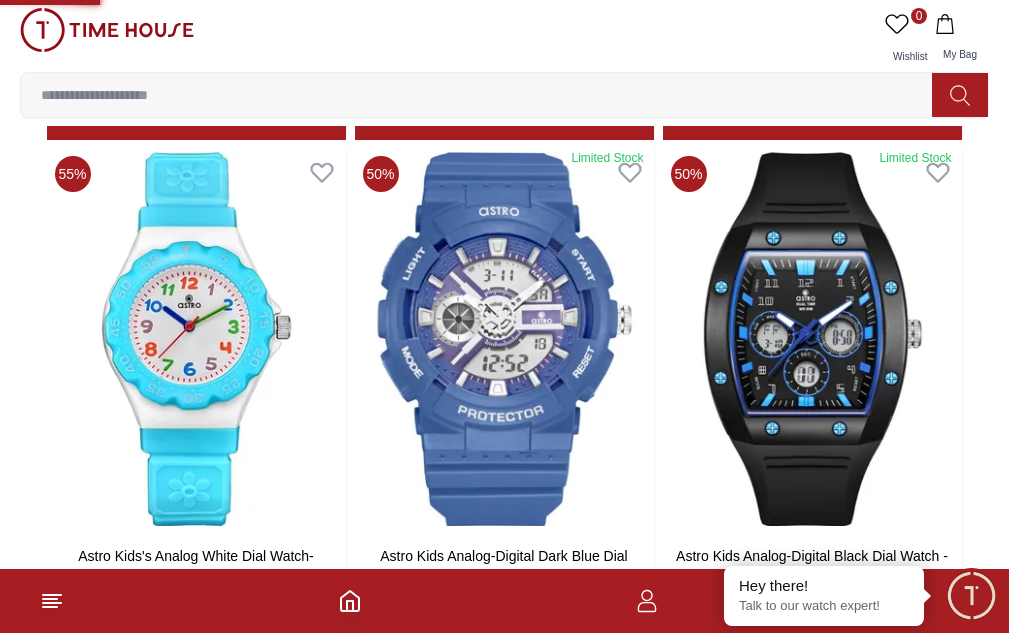 scroll, scrollTop: 0, scrollLeft: 0, axis: both 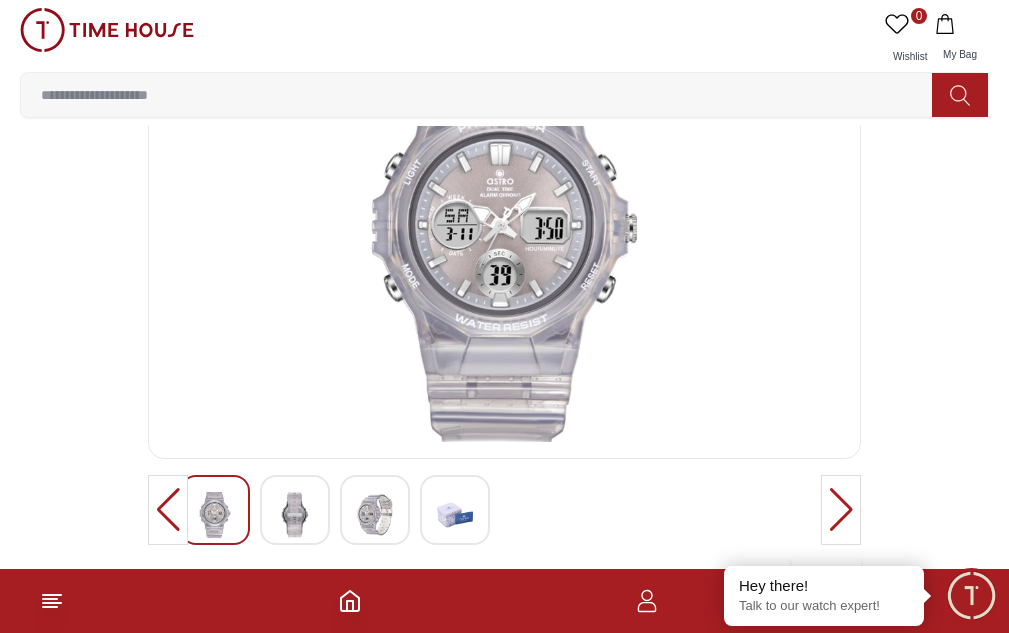 click at bounding box center (841, 510) 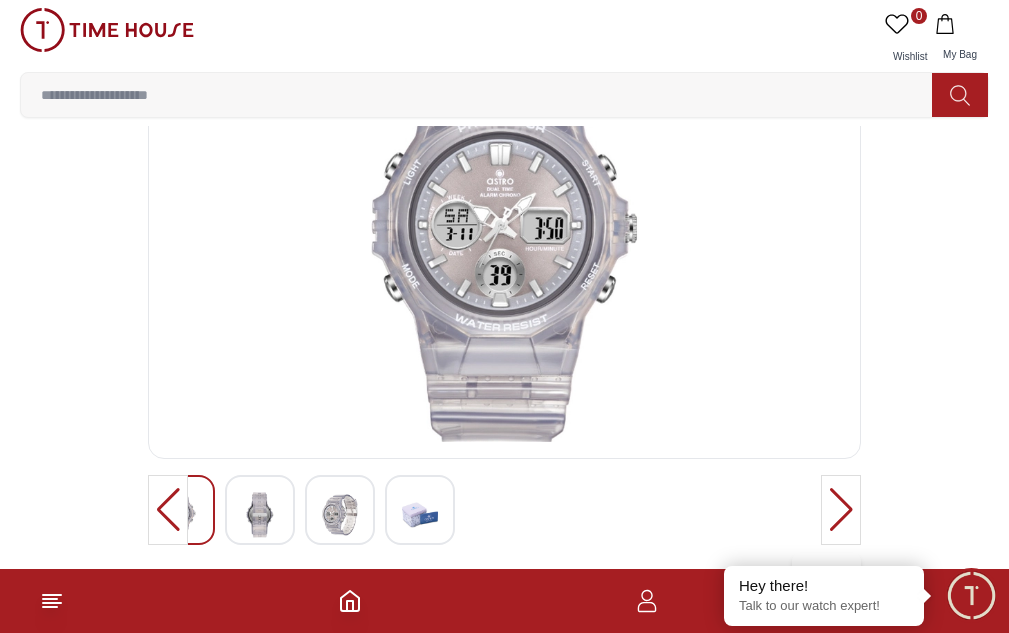 click at bounding box center (841, 510) 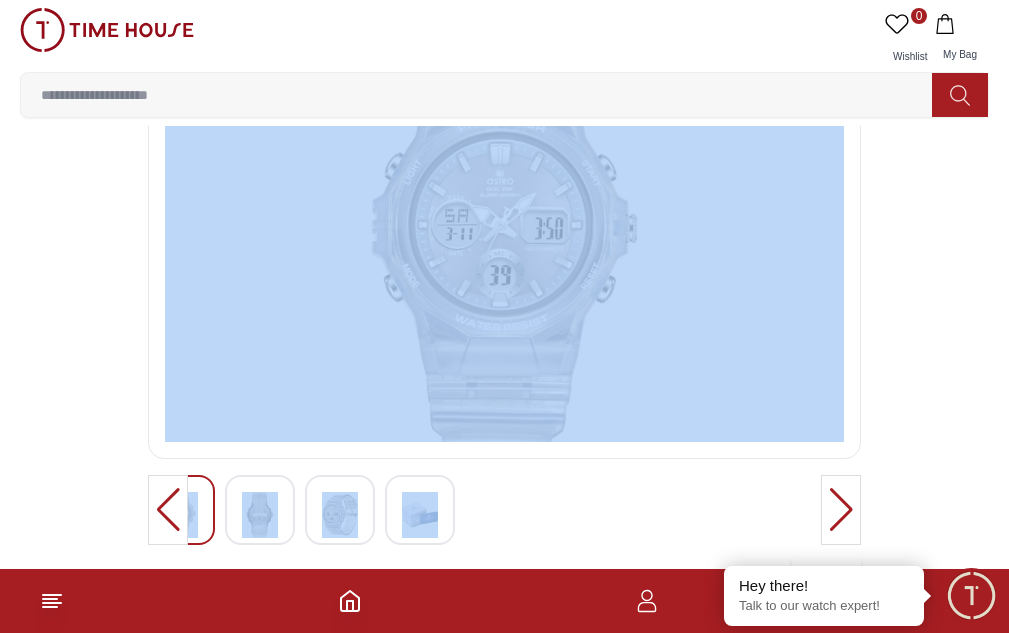 click at bounding box center [841, 510] 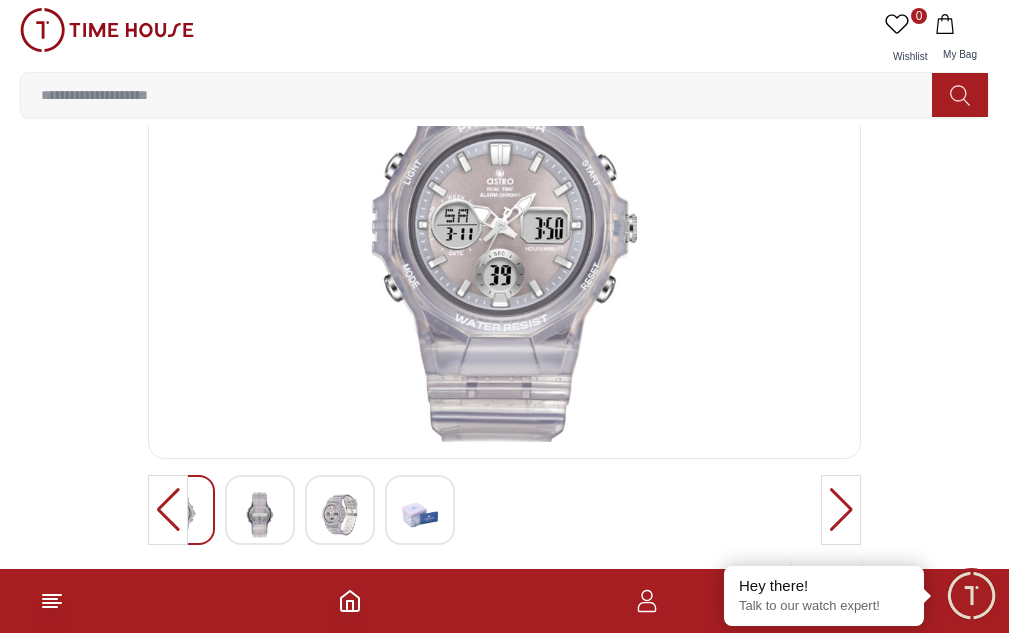 click at bounding box center [841, 510] 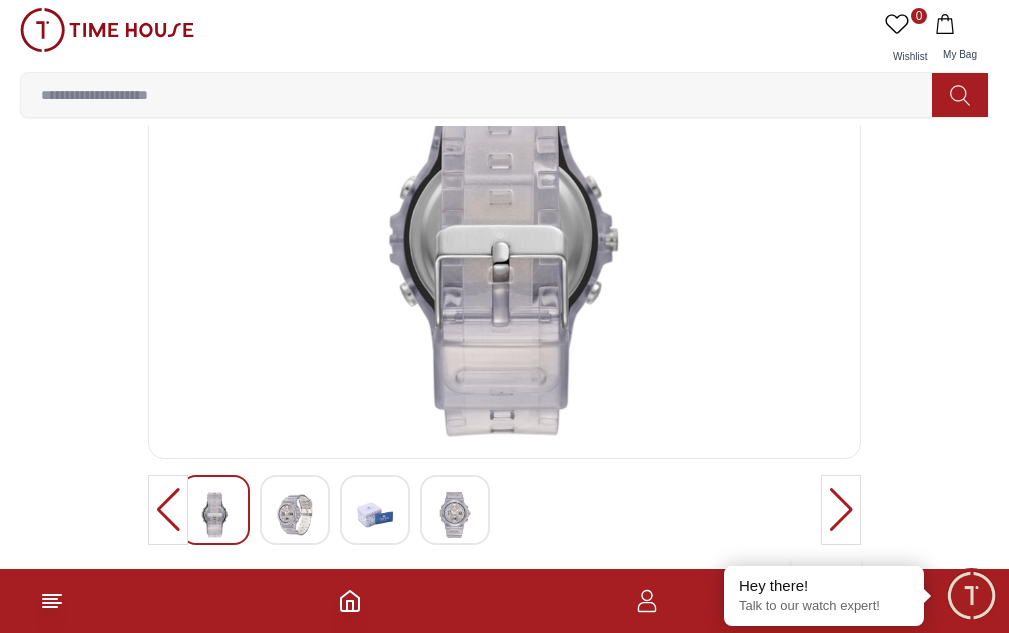 click at bounding box center (295, 515) 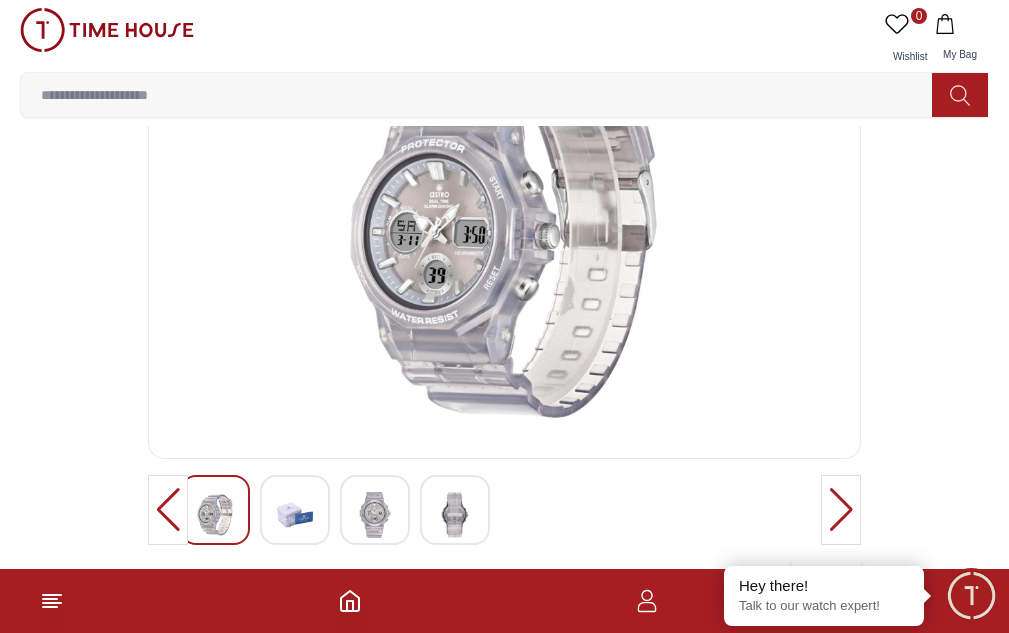 click at bounding box center (295, 515) 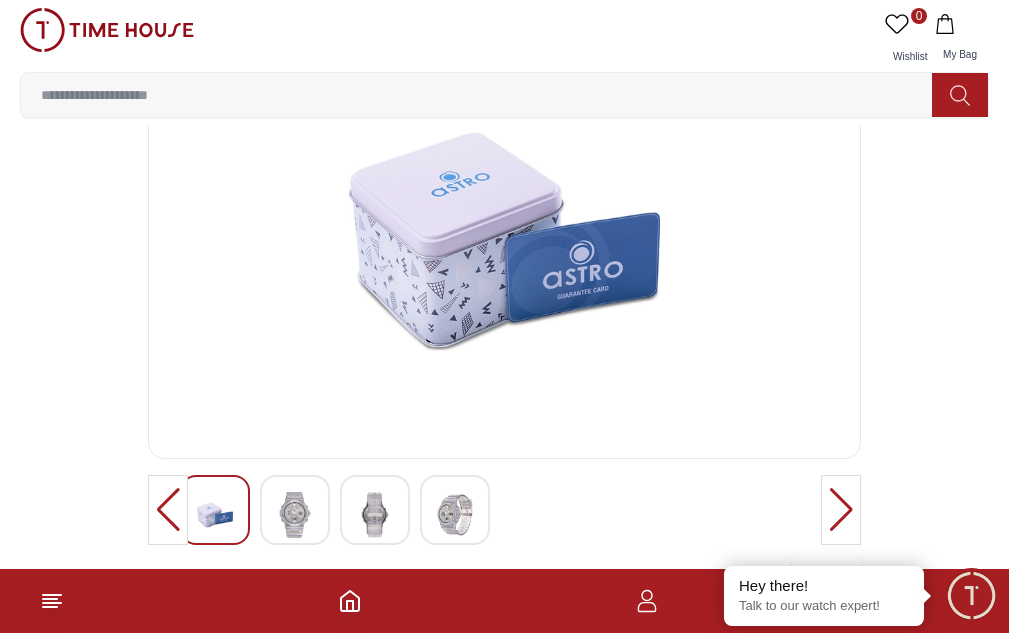 click at bounding box center (295, 515) 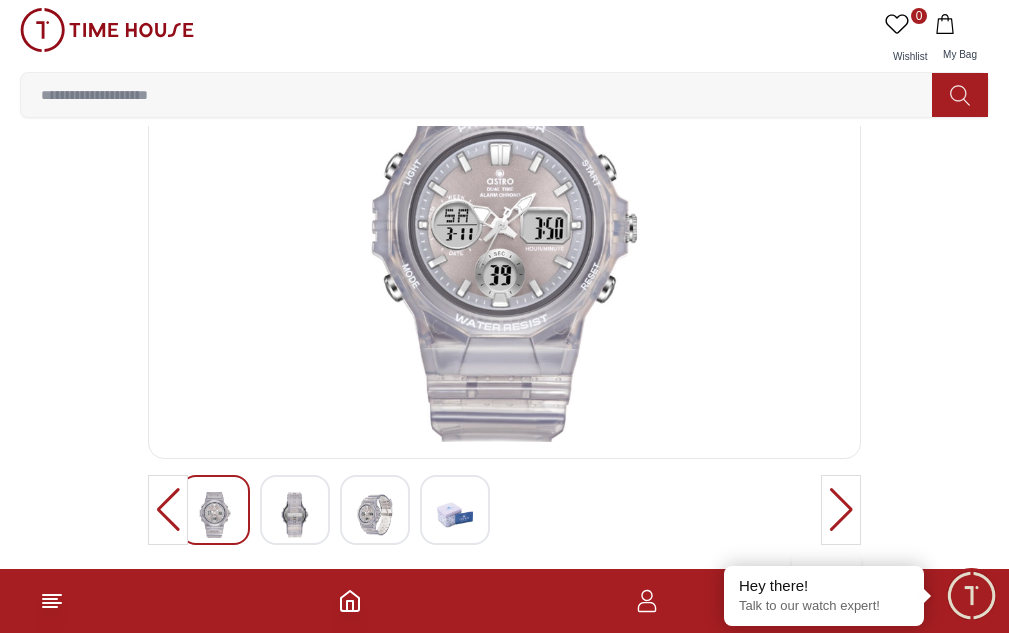 click at bounding box center (295, 515) 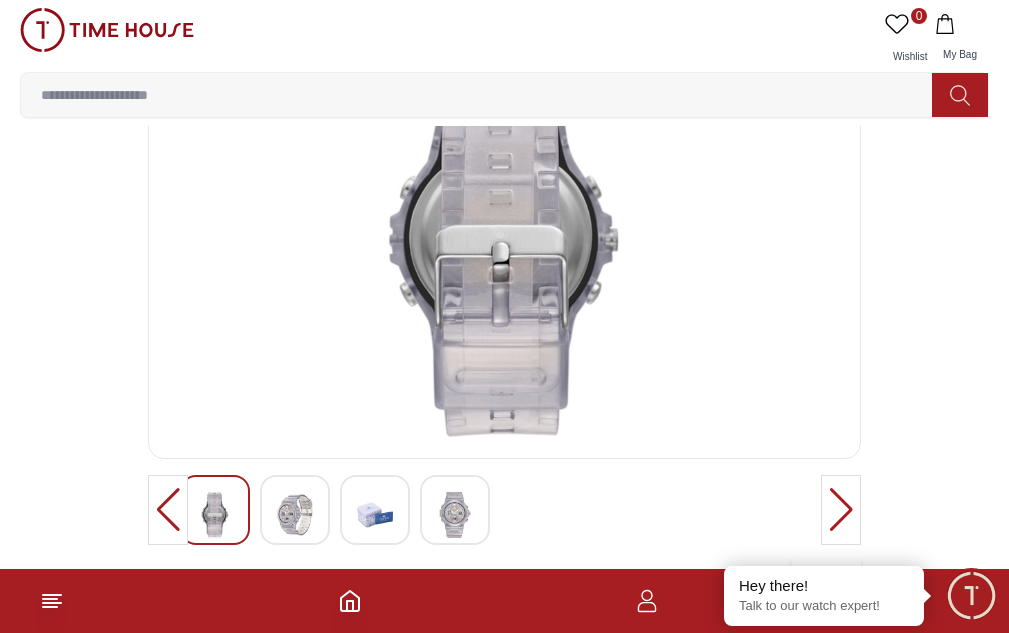 click at bounding box center (295, 515) 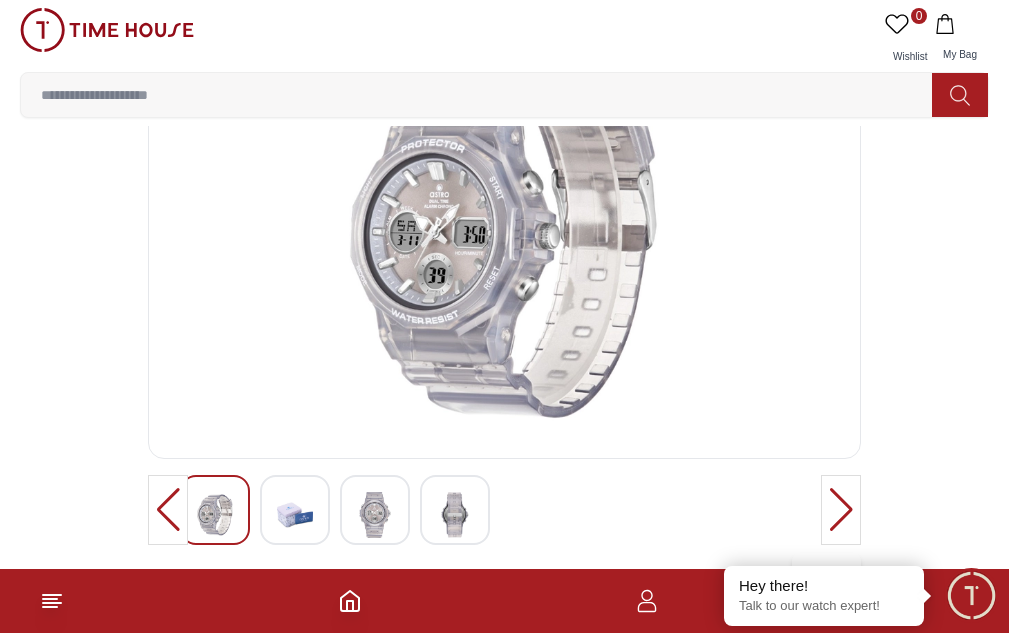 click at bounding box center [295, 515] 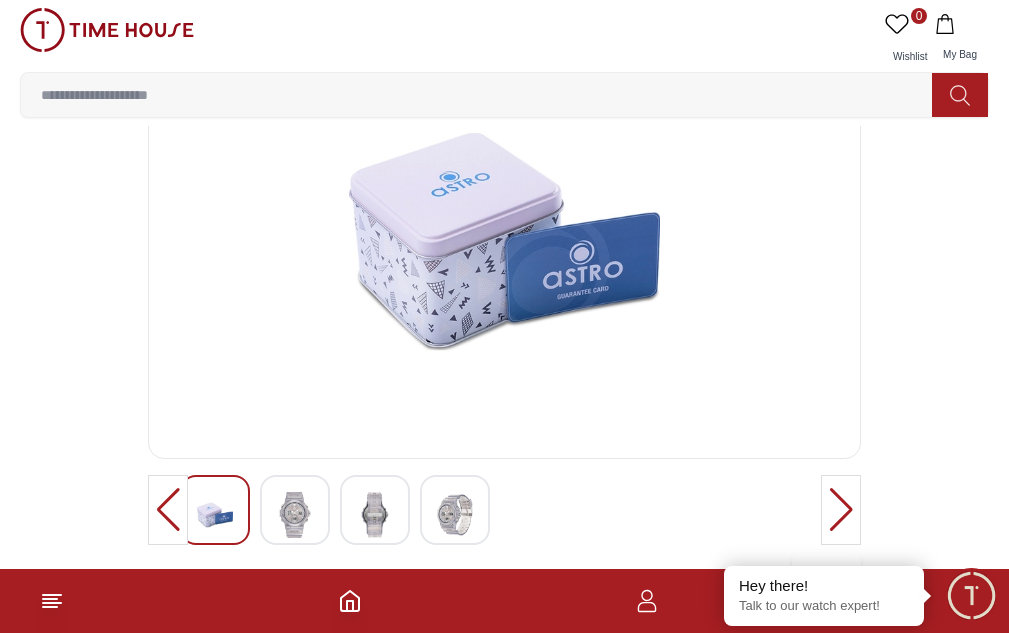click at bounding box center (295, 515) 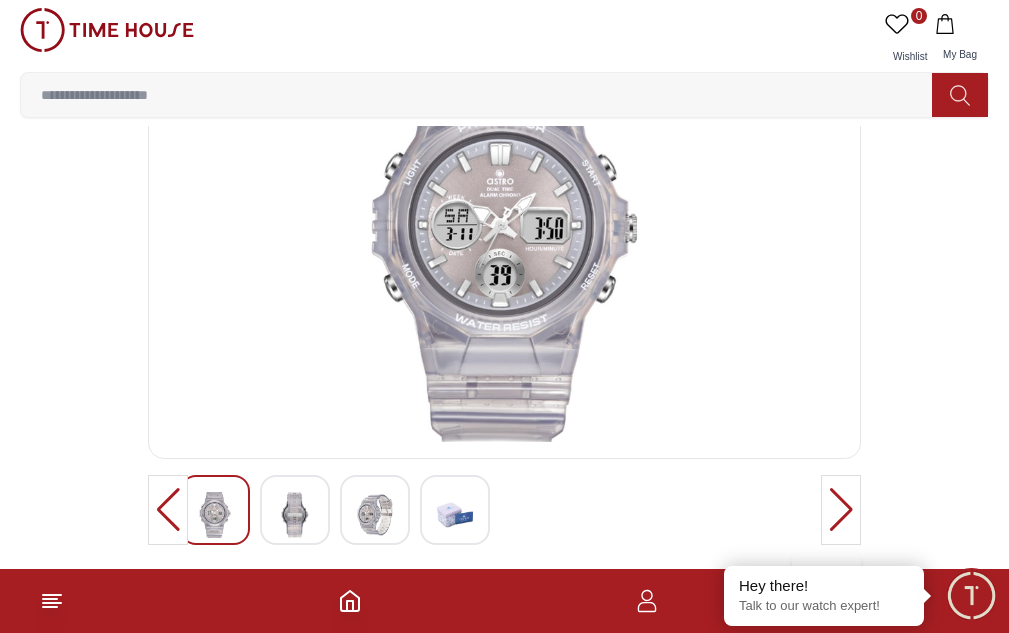 click at bounding box center (295, 515) 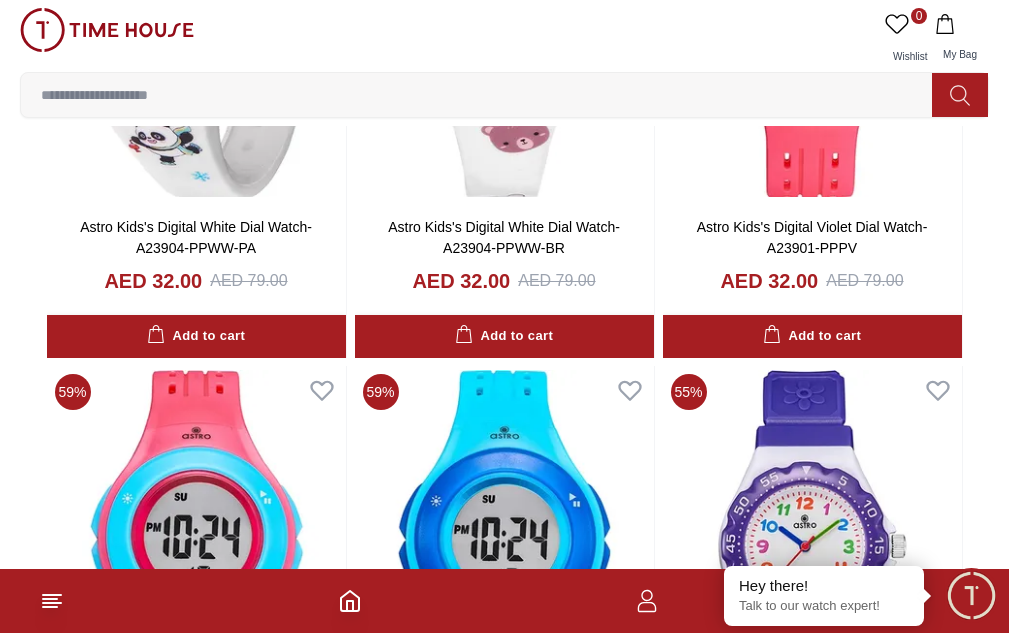 scroll, scrollTop: 7831, scrollLeft: 0, axis: vertical 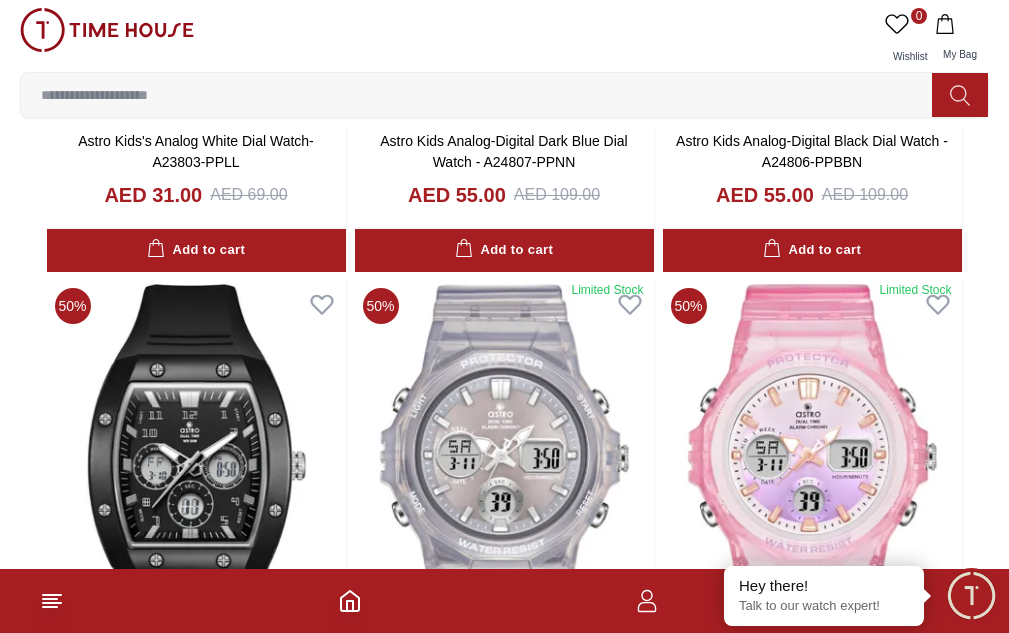 click at bounding box center [196, 1018] 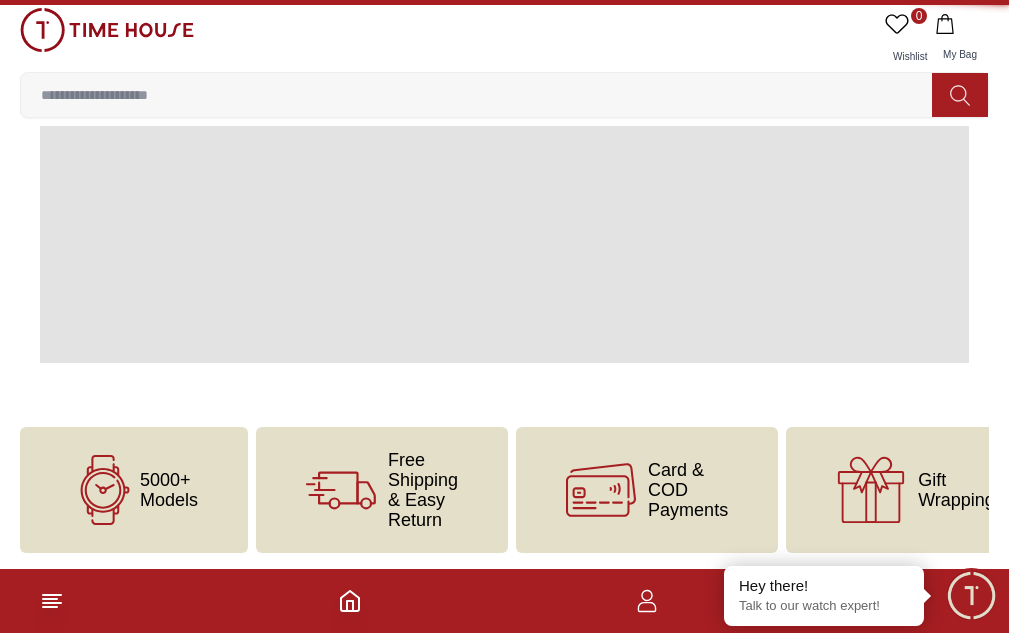 scroll, scrollTop: 0, scrollLeft: 0, axis: both 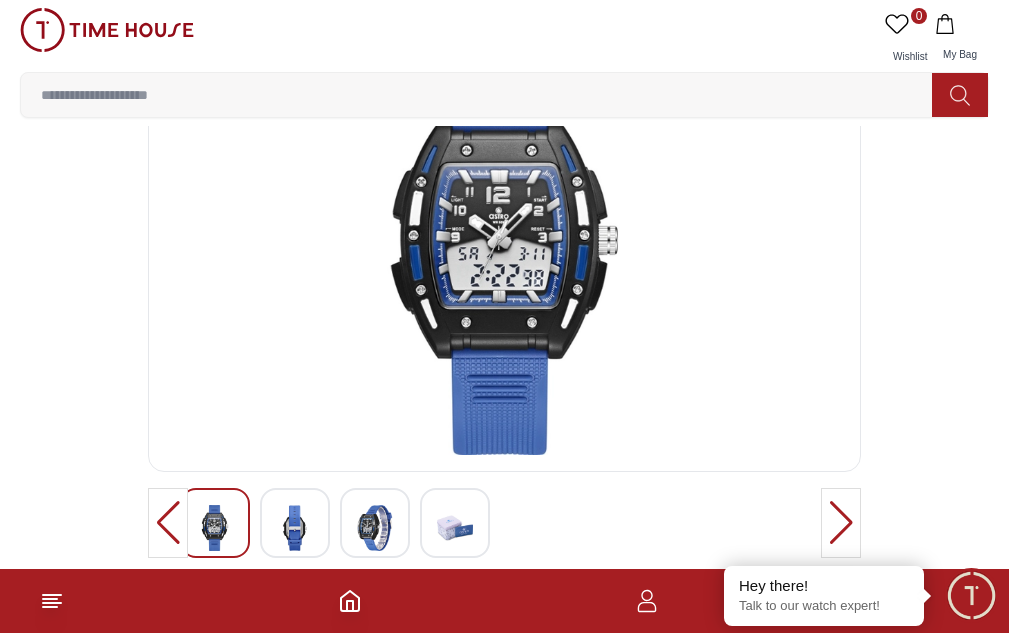 click at bounding box center (841, 523) 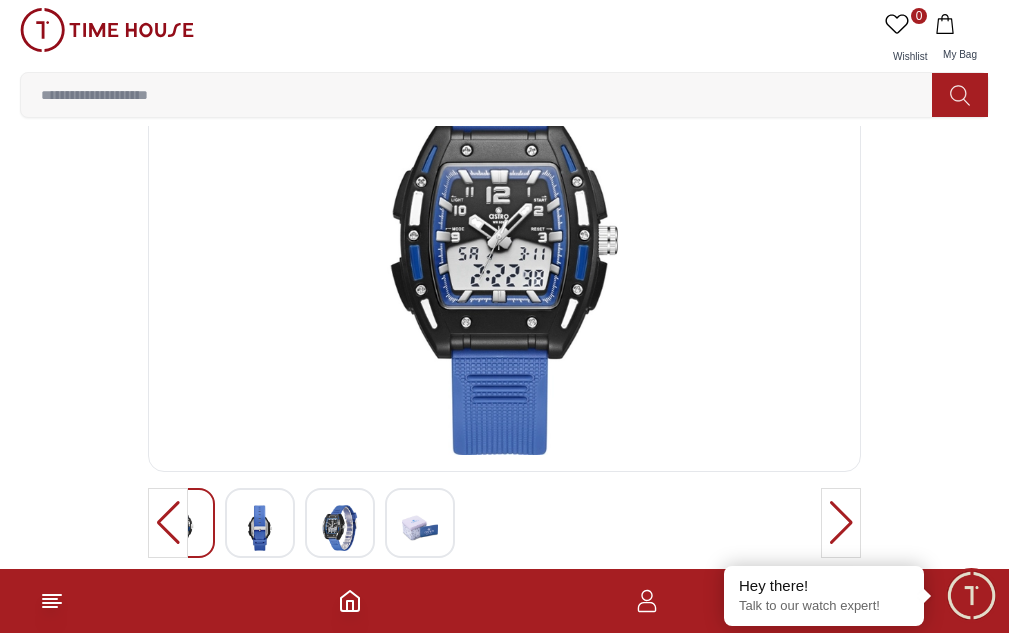 click at bounding box center (260, 528) 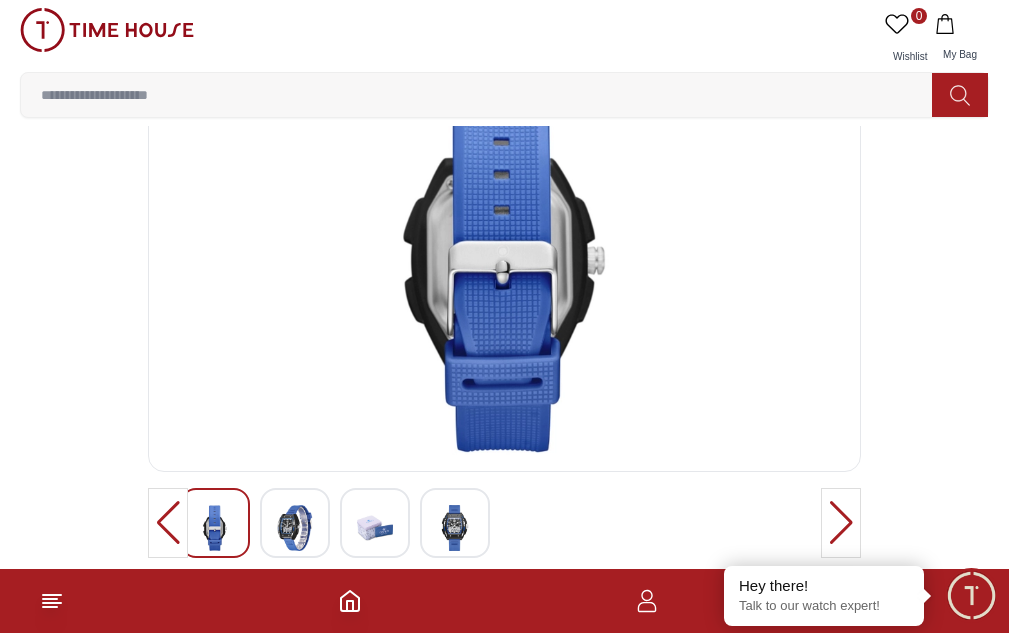 click at bounding box center [295, 523] 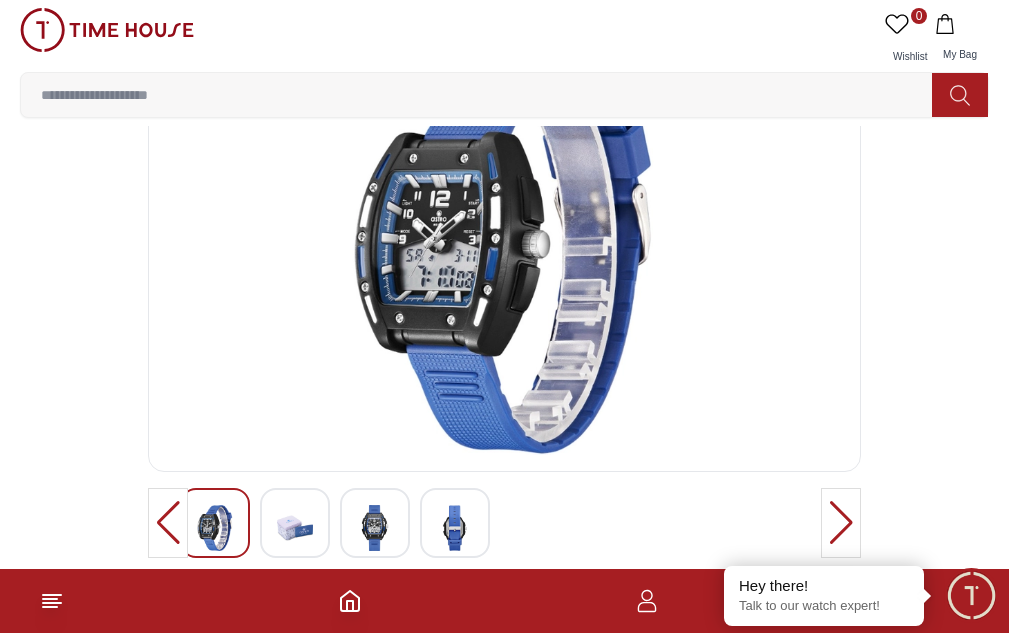 click at bounding box center [295, 523] 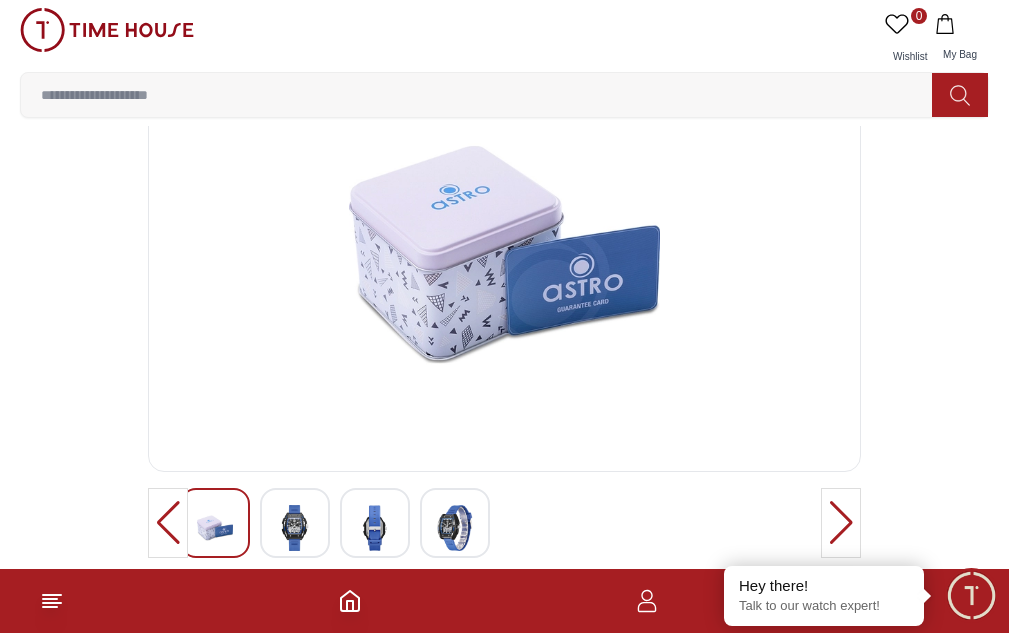 click at bounding box center (295, 523) 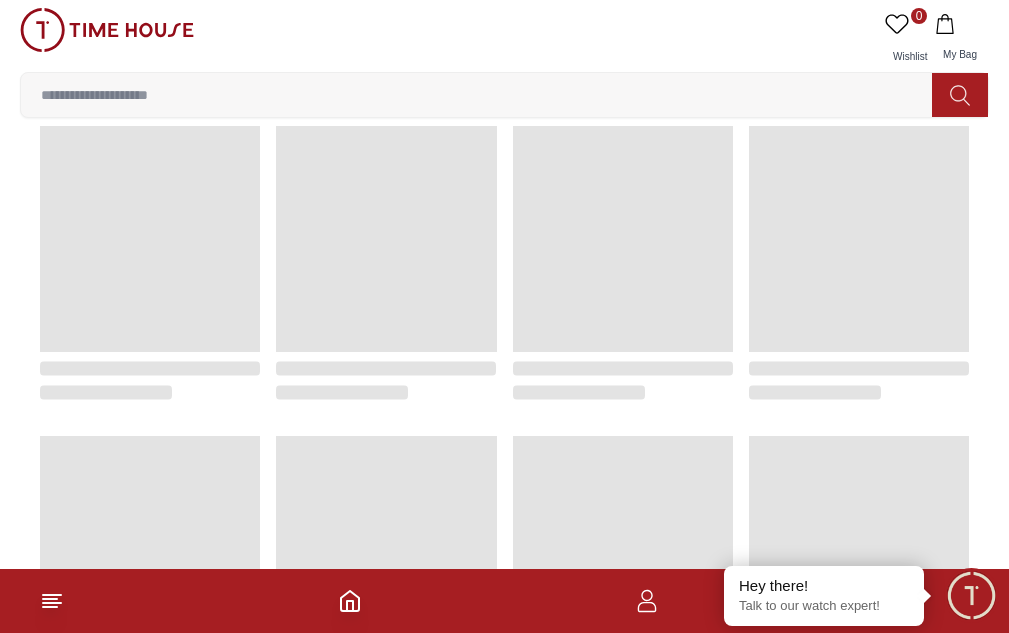 scroll, scrollTop: 7831, scrollLeft: 0, axis: vertical 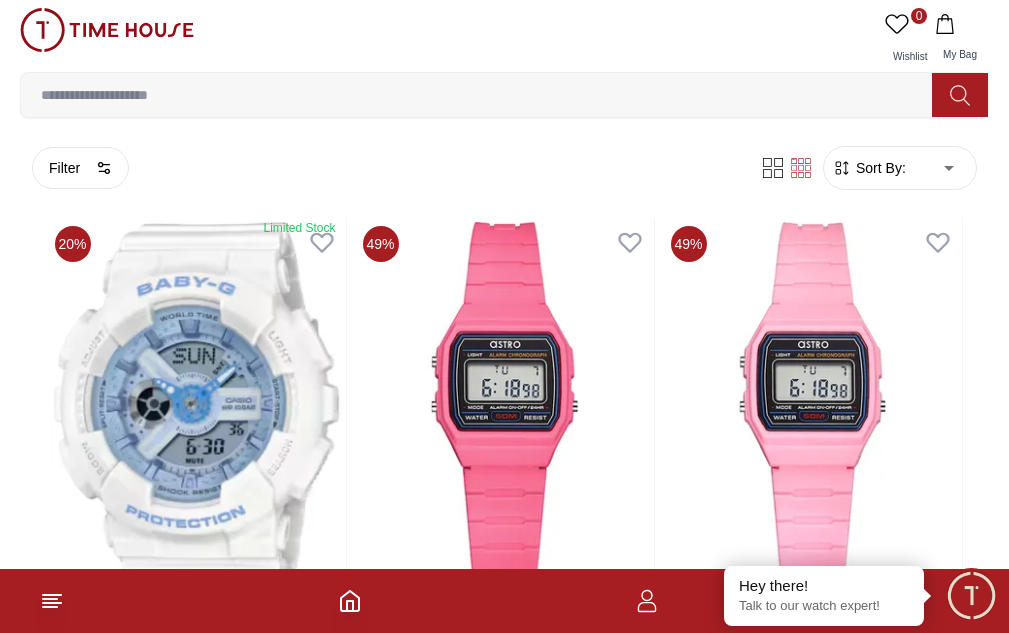 click 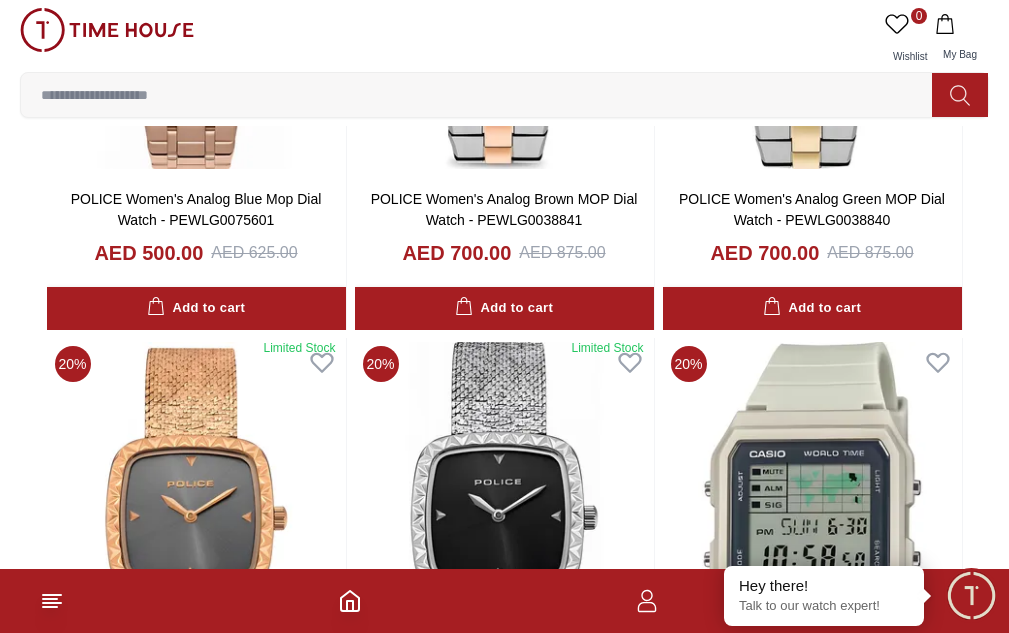 scroll, scrollTop: 2076, scrollLeft: 0, axis: vertical 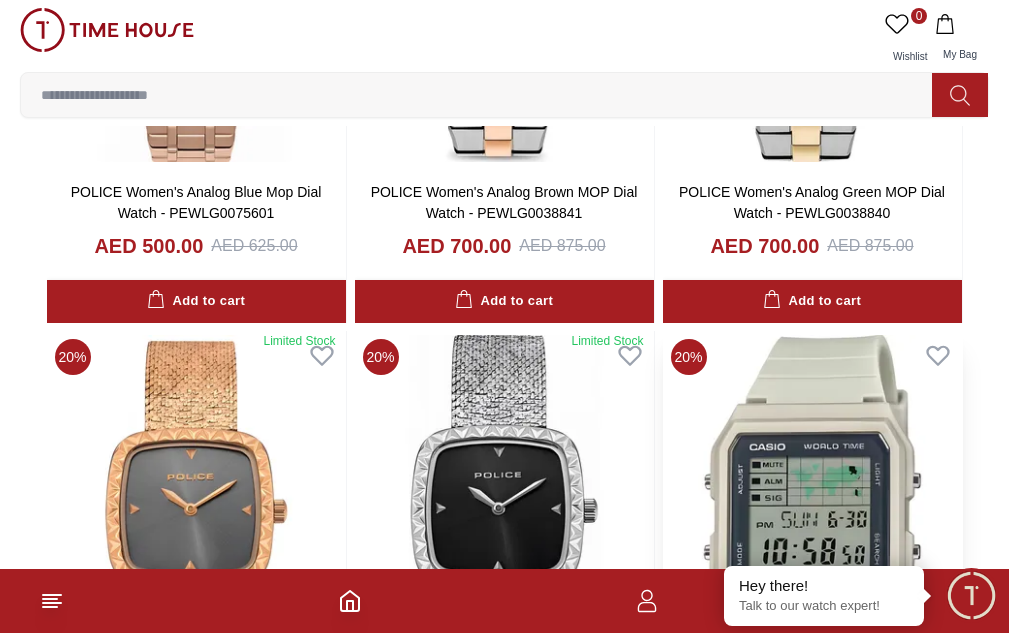 click on "G-SHOCK Unisex's Digital Black Dial Watch - LF-30W-8ADF" at bounding box center (812, 749) 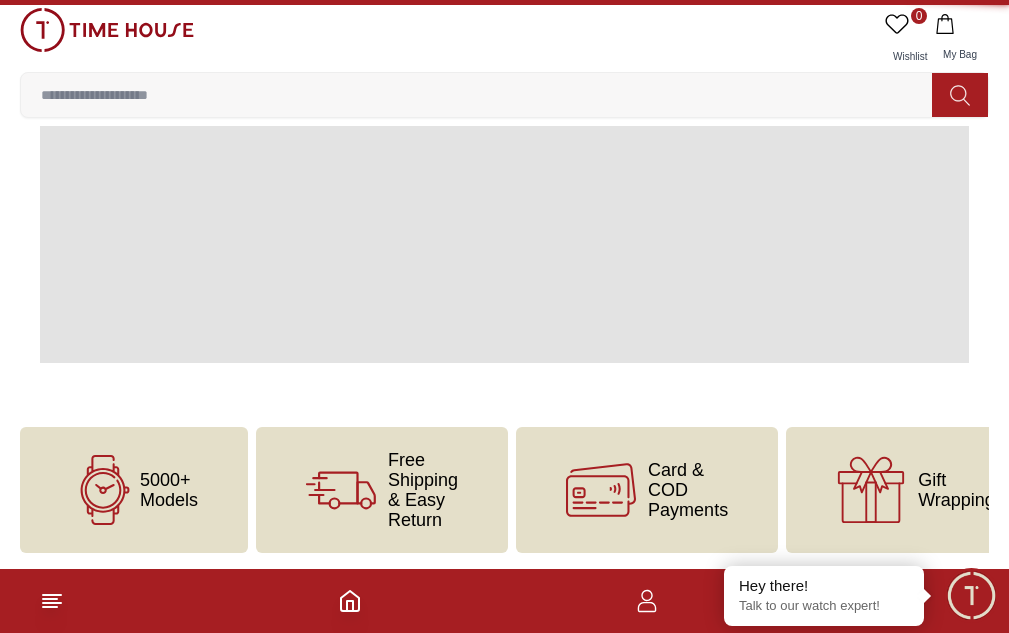scroll, scrollTop: 0, scrollLeft: 0, axis: both 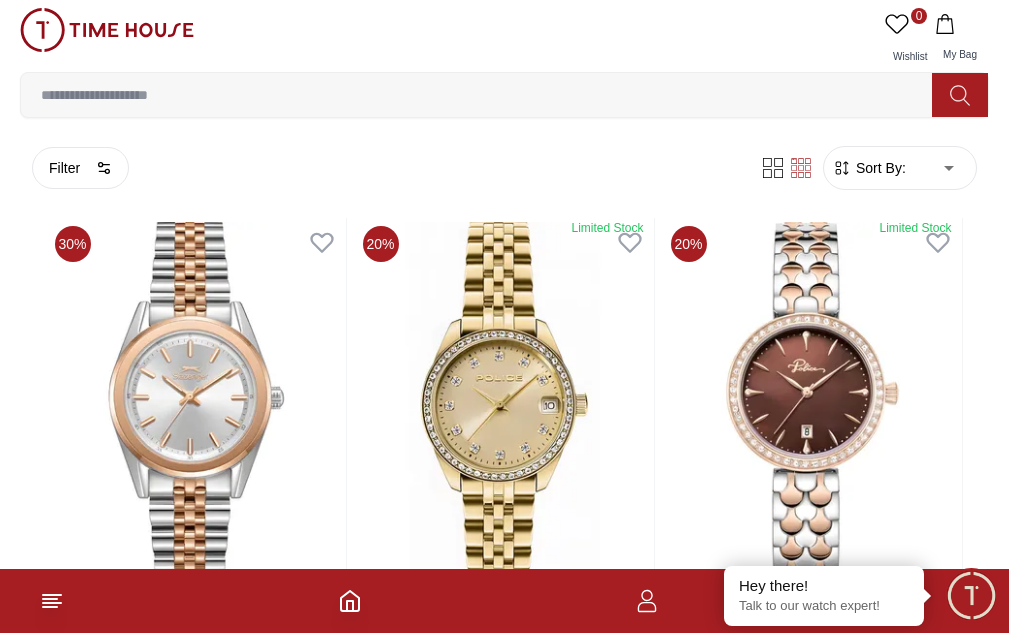 click on "Sunglasses" at bounding box center [0, 0] 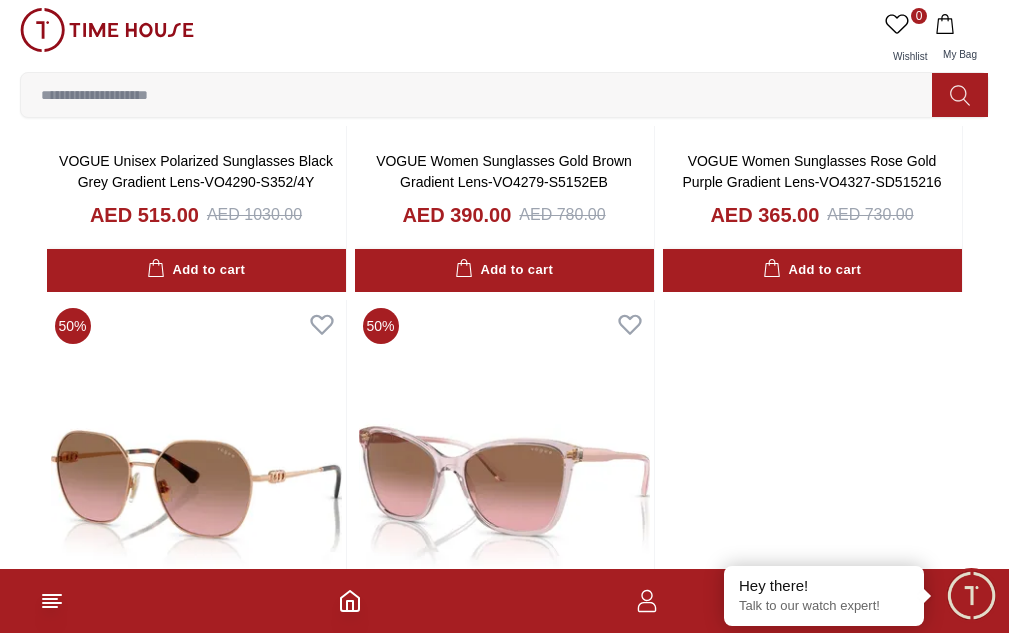 scroll, scrollTop: 3216, scrollLeft: 0, axis: vertical 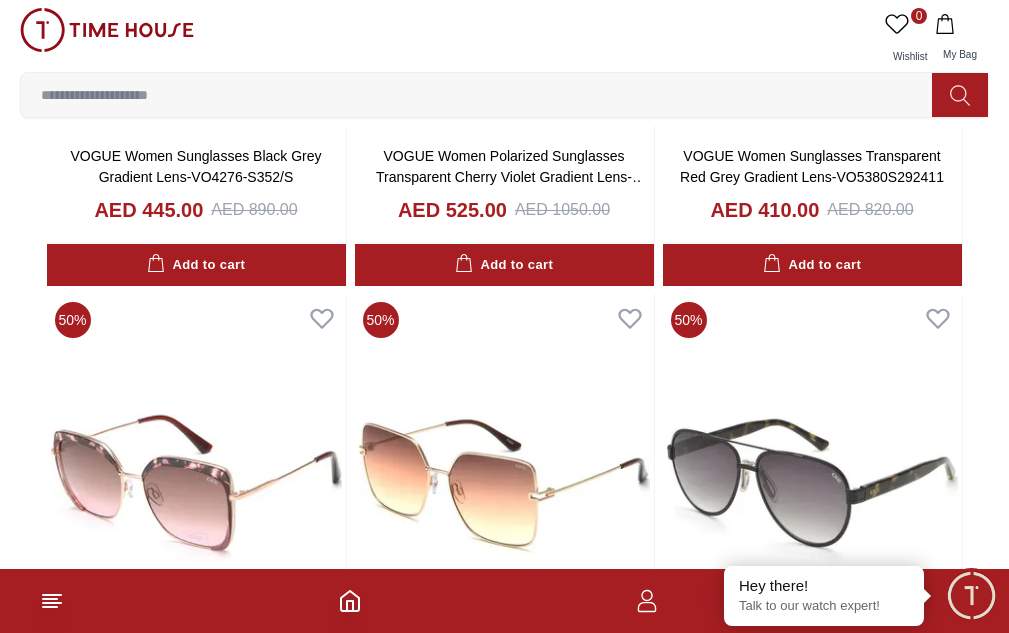 click on "IDEE Unisex Polarized Sunglasses Tortoise Brown Blue Gradient Lens-[PRODUCT_CODE] AED [PRICE] AED [PRICE]" at bounding box center (196, 1824) 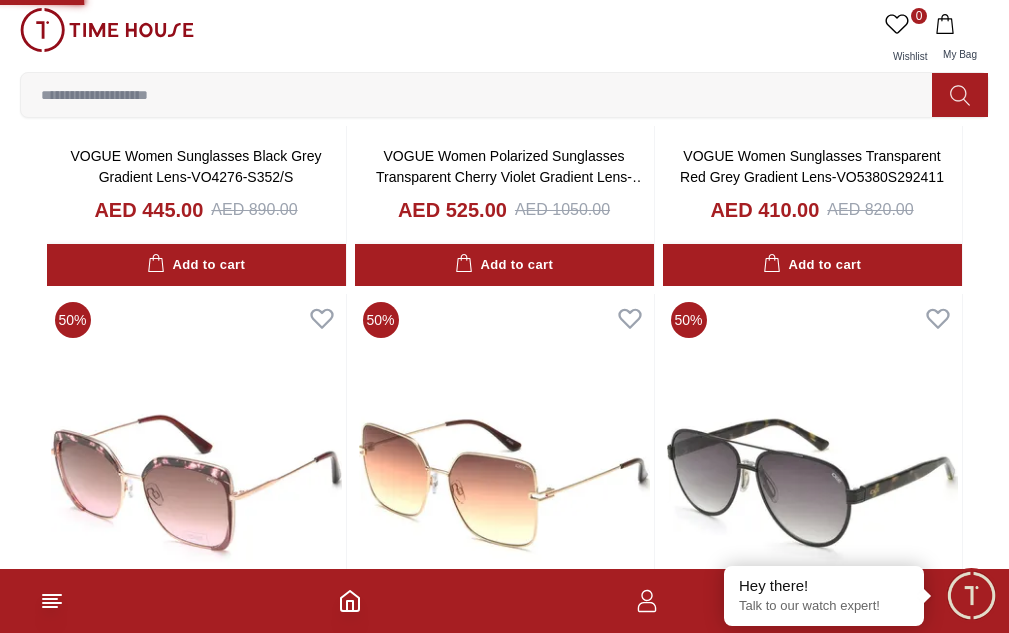 scroll, scrollTop: 0, scrollLeft: 0, axis: both 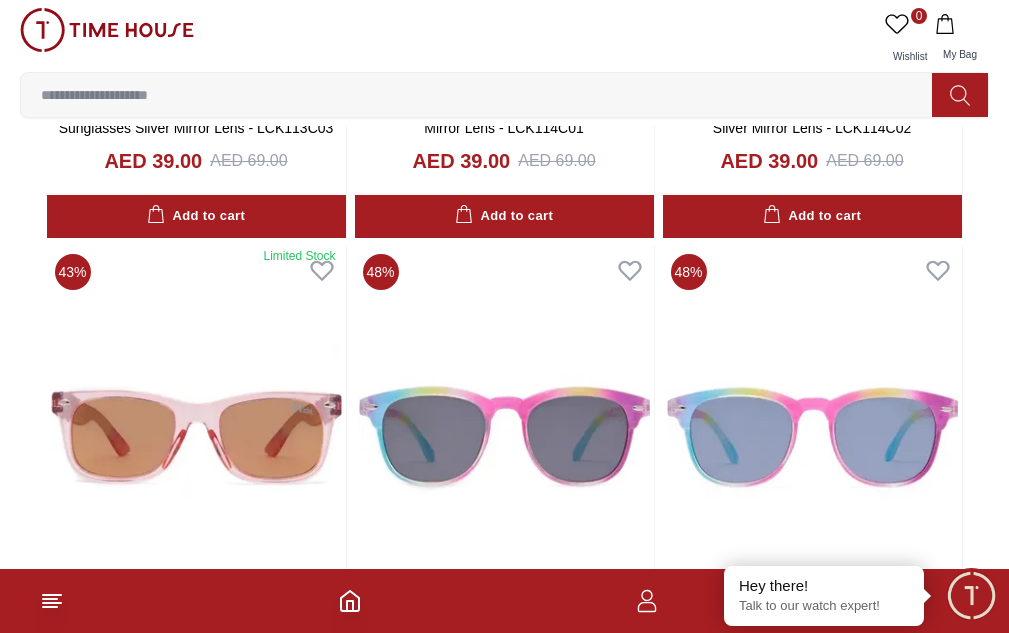 click on "Sunglasses" at bounding box center [0, 0] 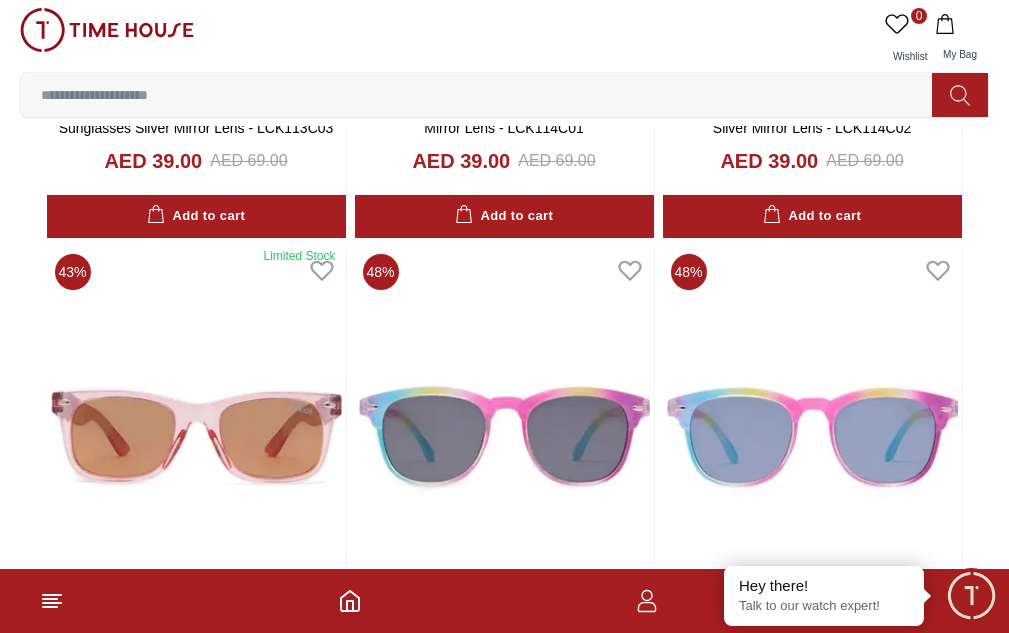 scroll, scrollTop: 0, scrollLeft: 0, axis: both 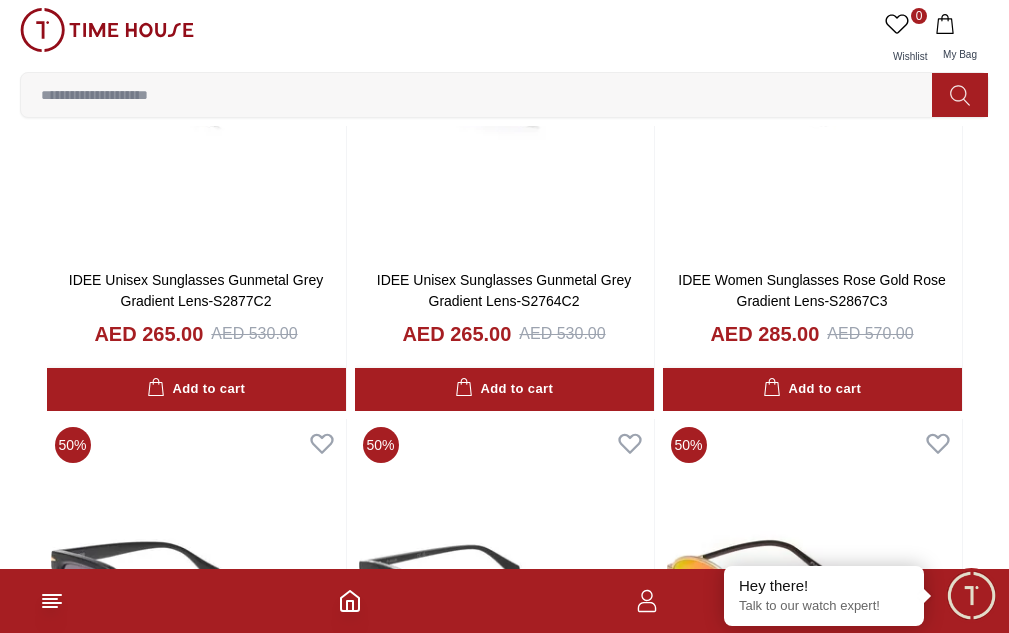 click on "VOGUE Women  Sunglasses Black Grey Gradient Lens-VO5462W44/11" at bounding box center (195, 1384) 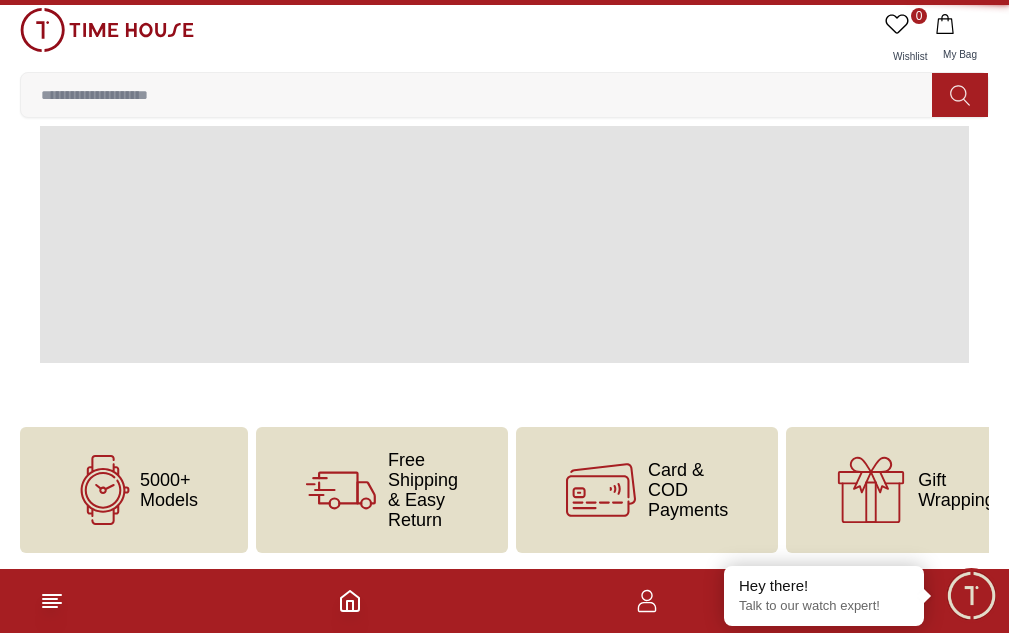 scroll, scrollTop: 0, scrollLeft: 0, axis: both 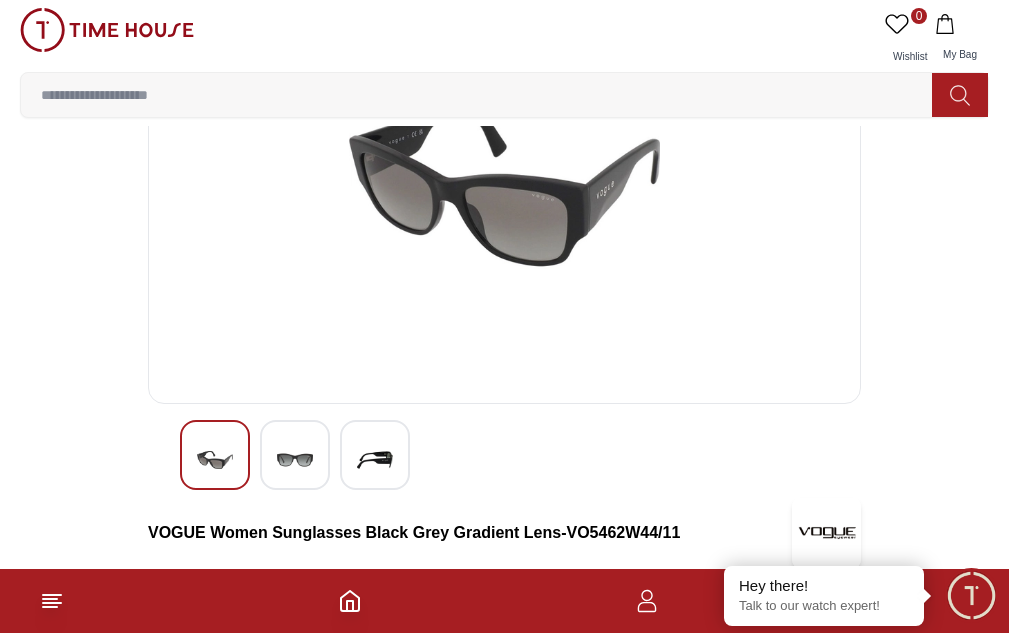 click at bounding box center (295, 455) 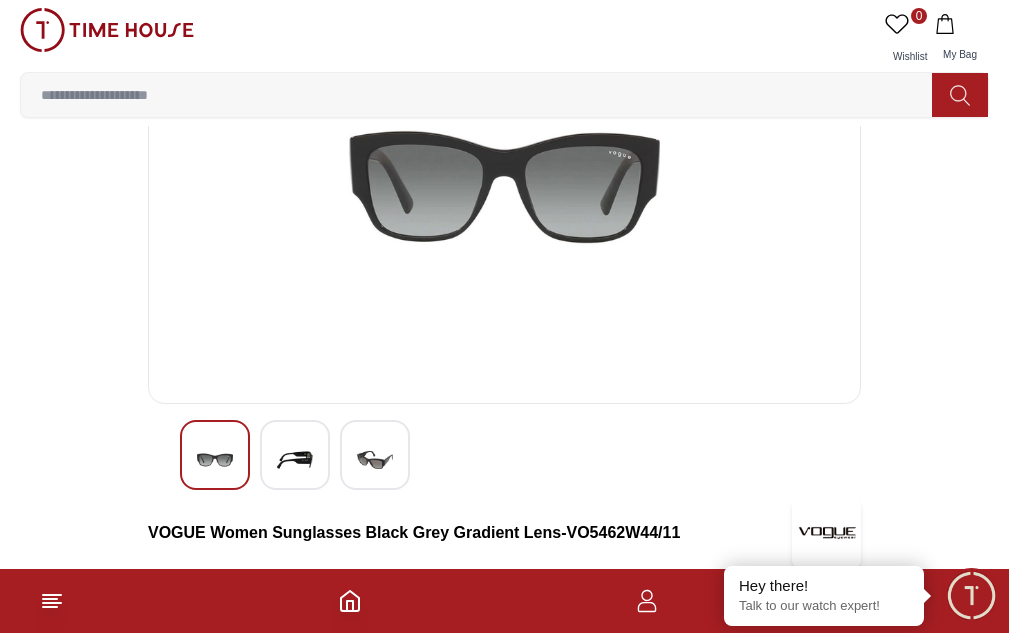 click at bounding box center (375, 460) 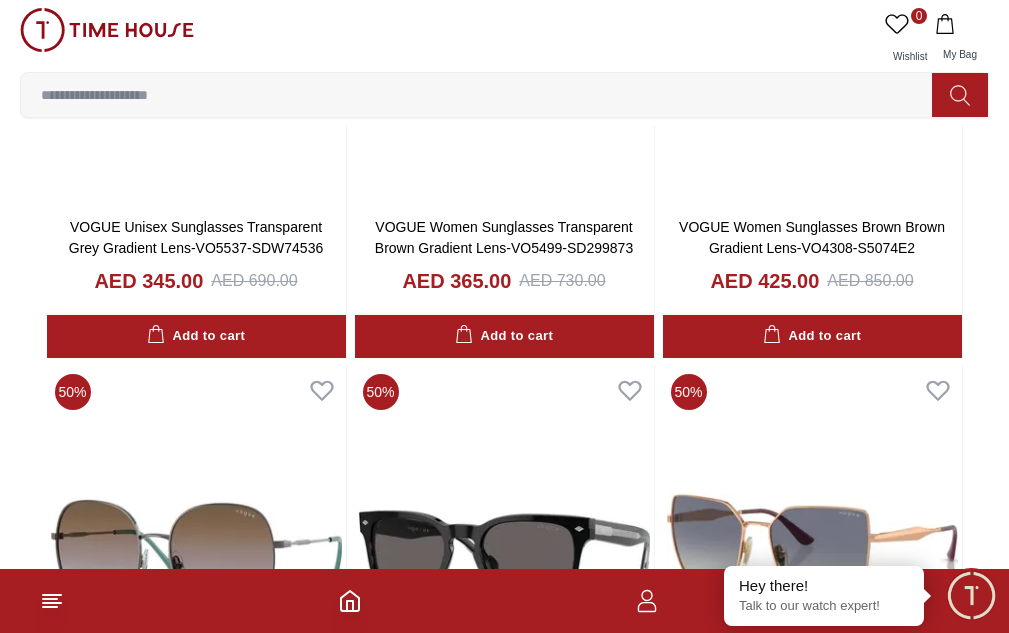 scroll, scrollTop: 10100, scrollLeft: 0, axis: vertical 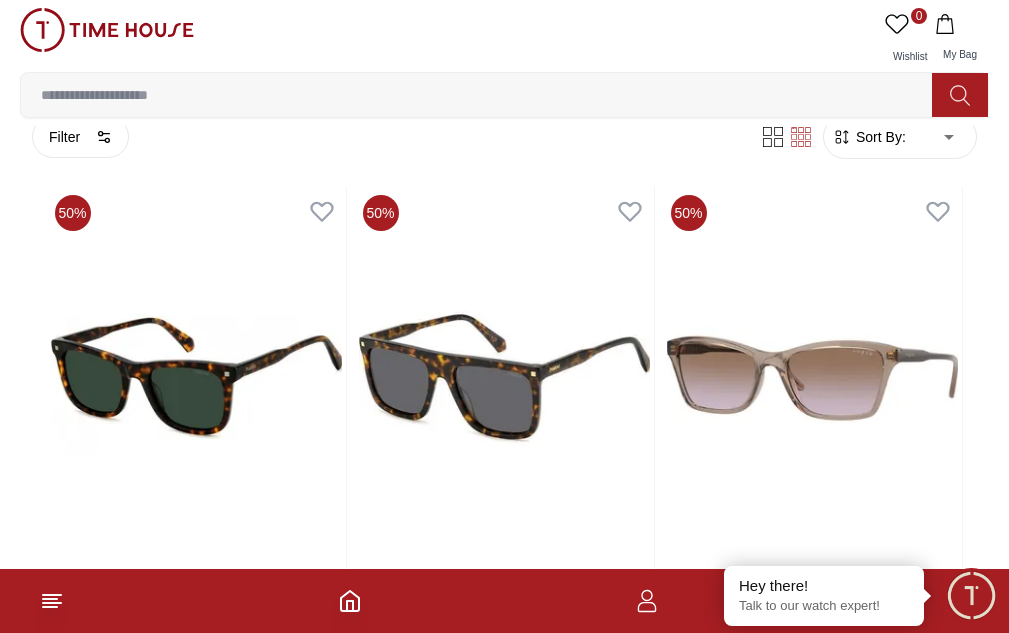 click on "BRANDS" at bounding box center [0, 0] 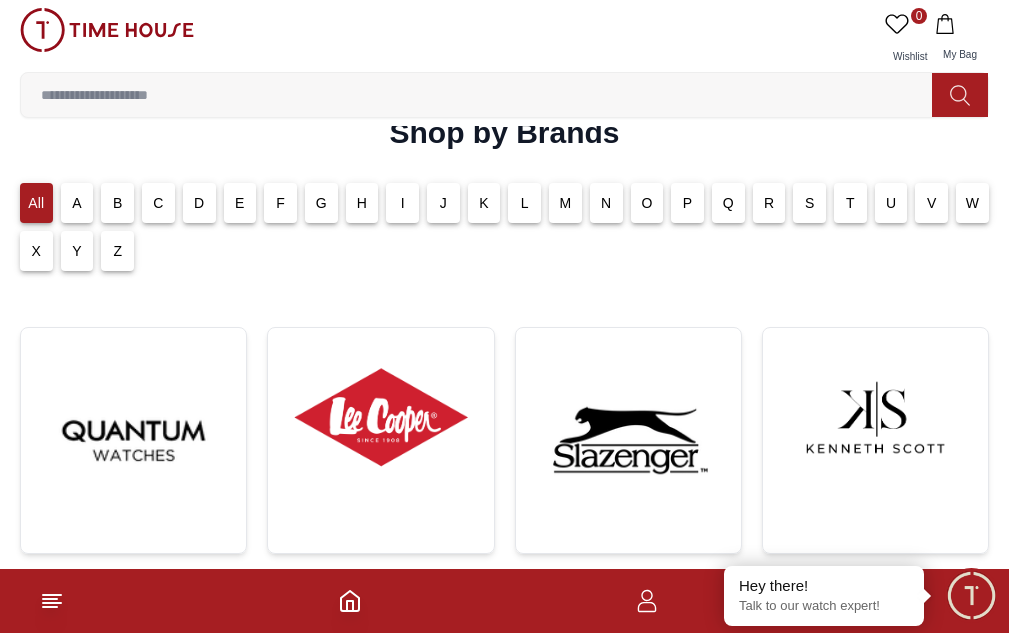 click on "SALE" at bounding box center (0, 0) 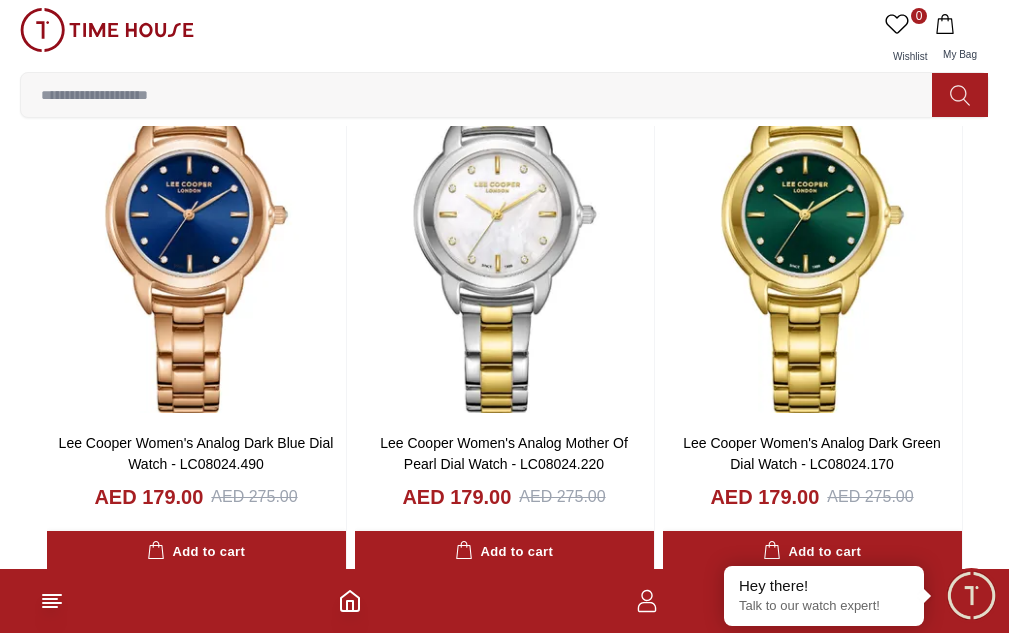 scroll, scrollTop: 3231, scrollLeft: 0, axis: vertical 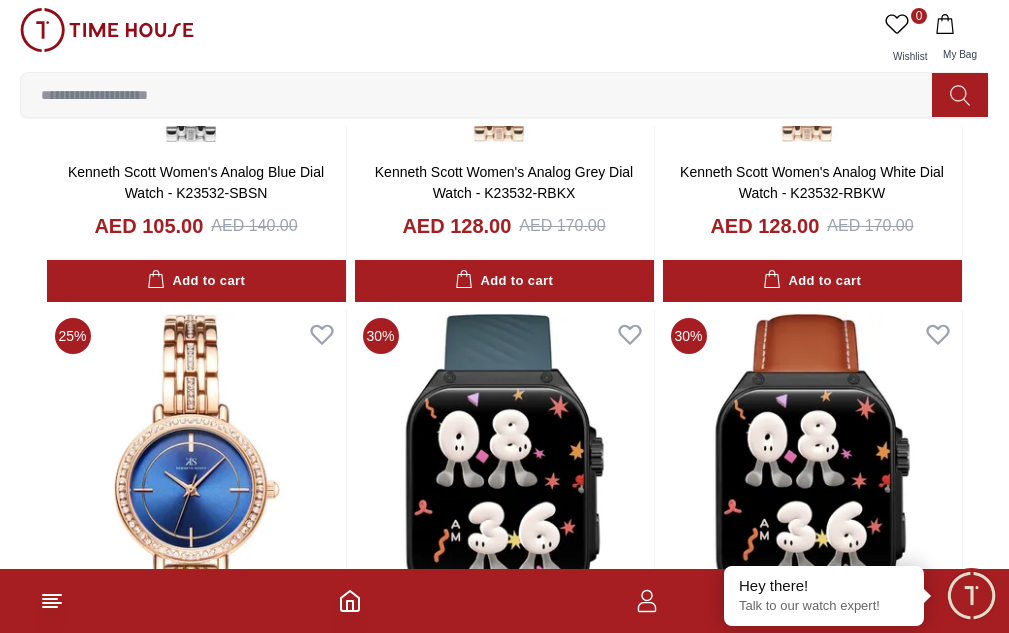 click on "Kenneth Scott Unisex Multi Color Dial Smart Watch With Interchangeable Strap-KCRV10-XSBBB" at bounding box center [196, 1287] 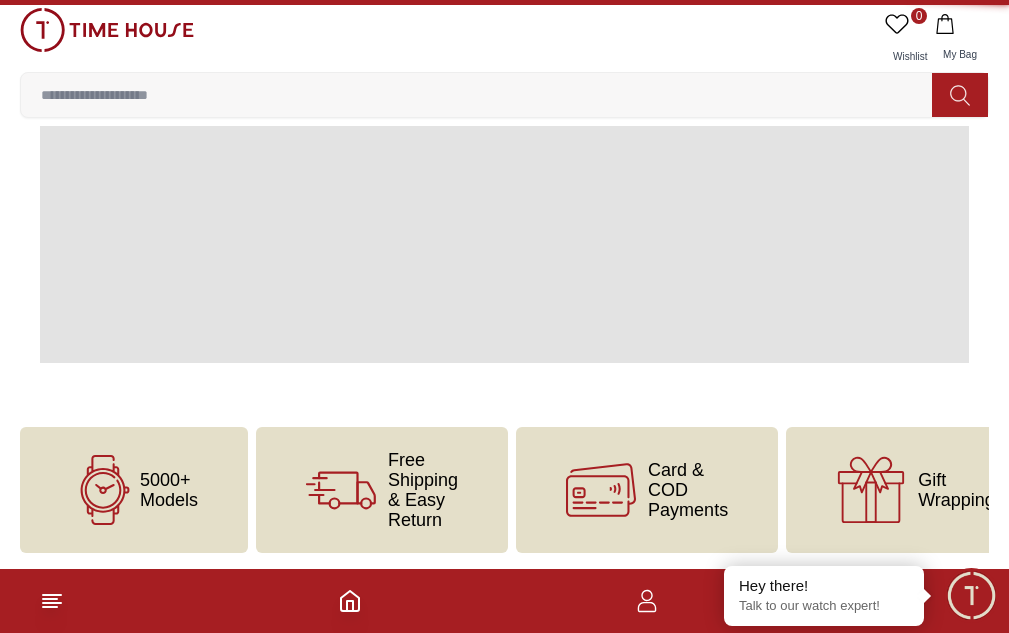 scroll, scrollTop: 0, scrollLeft: 0, axis: both 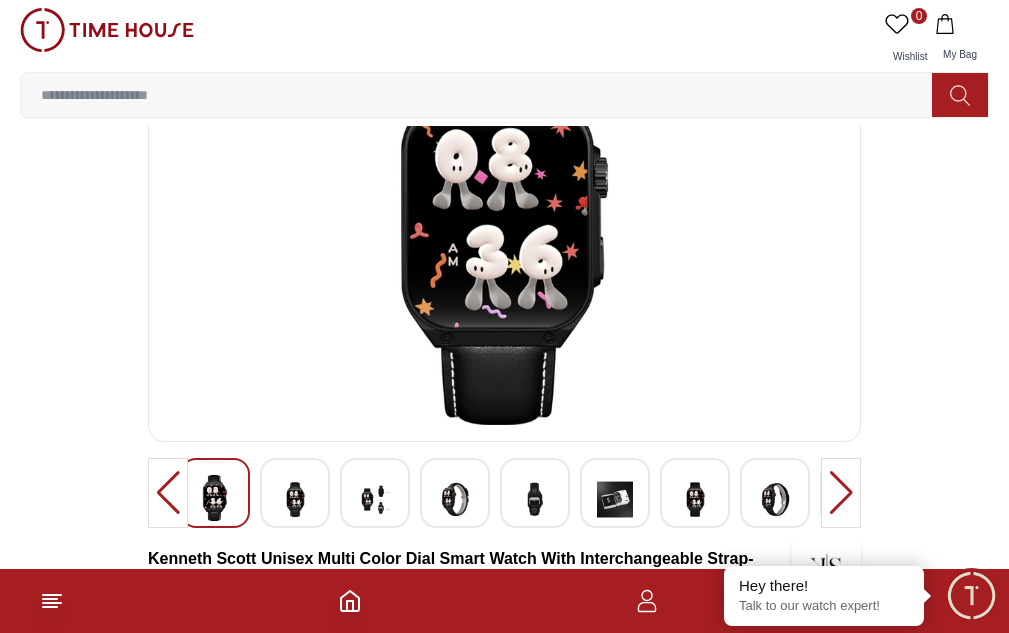 click at bounding box center [295, 499] 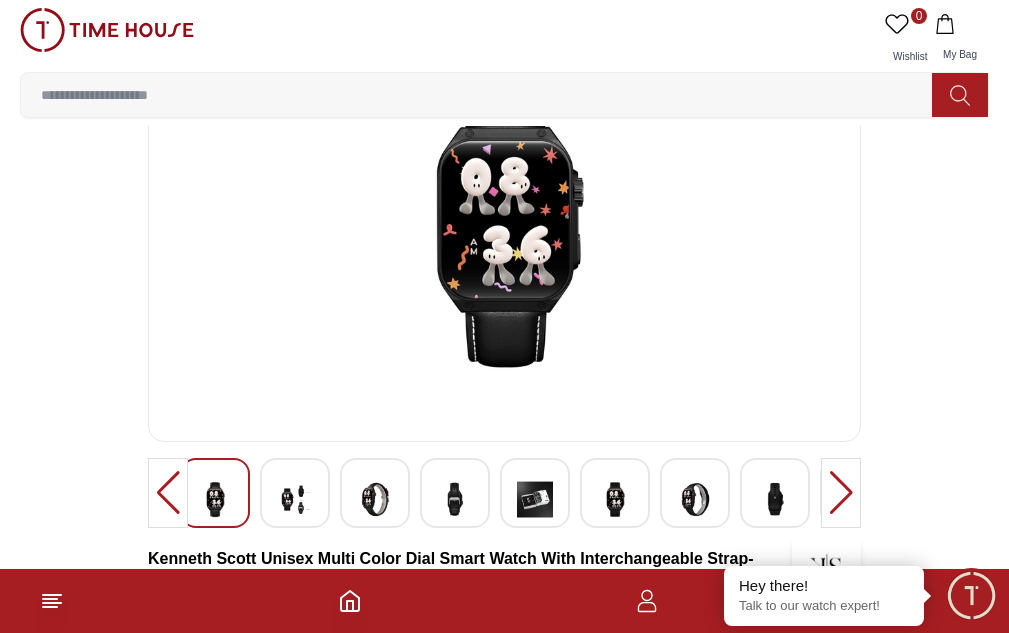 click at bounding box center (295, 493) 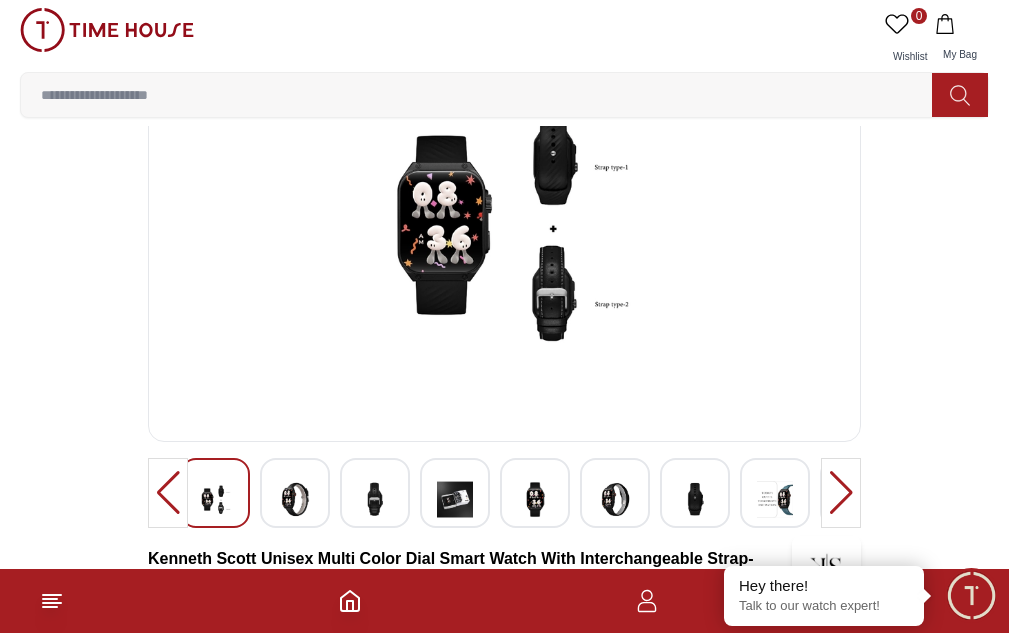 click at bounding box center [375, 493] 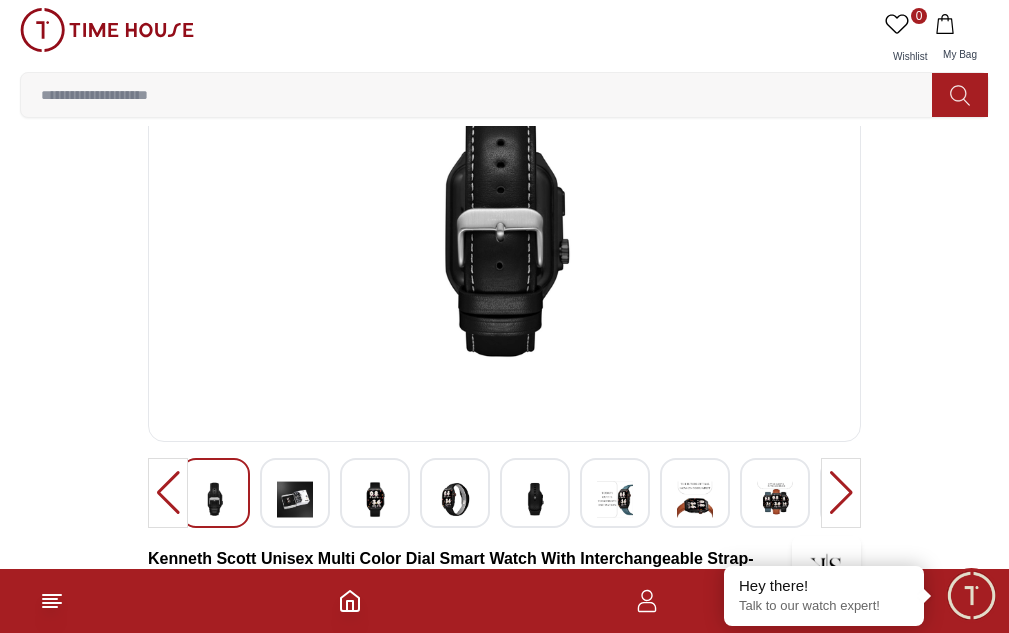 click at bounding box center [375, 493] 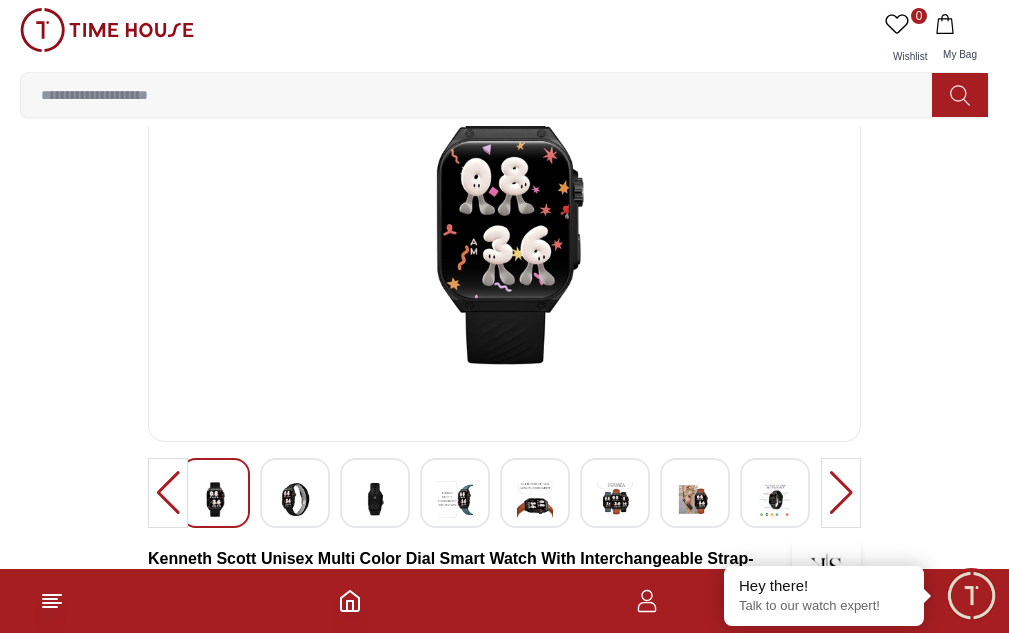 click at bounding box center (375, 493) 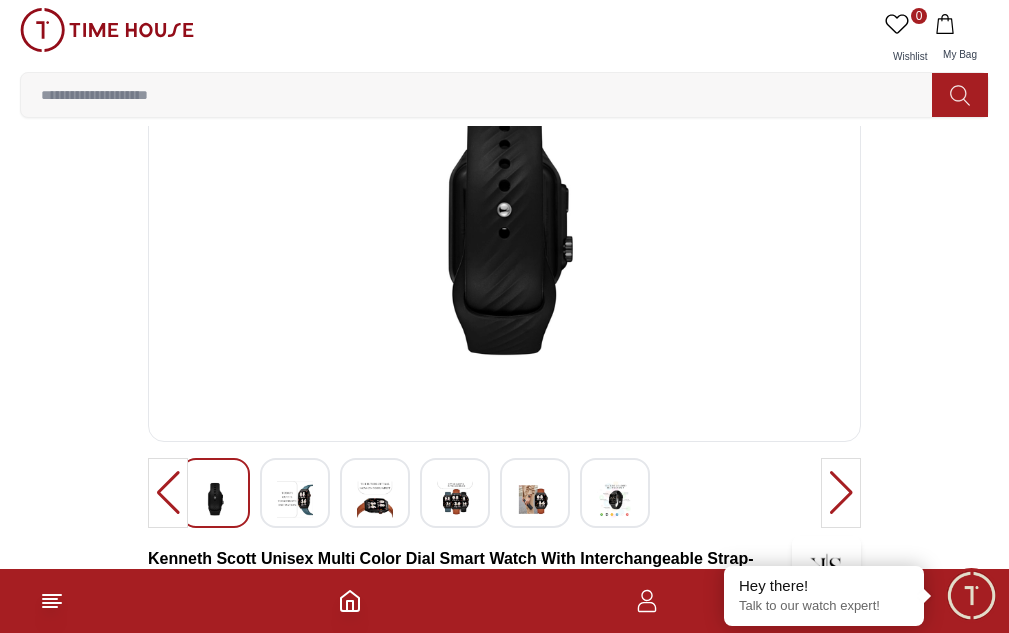 click at bounding box center (375, 493) 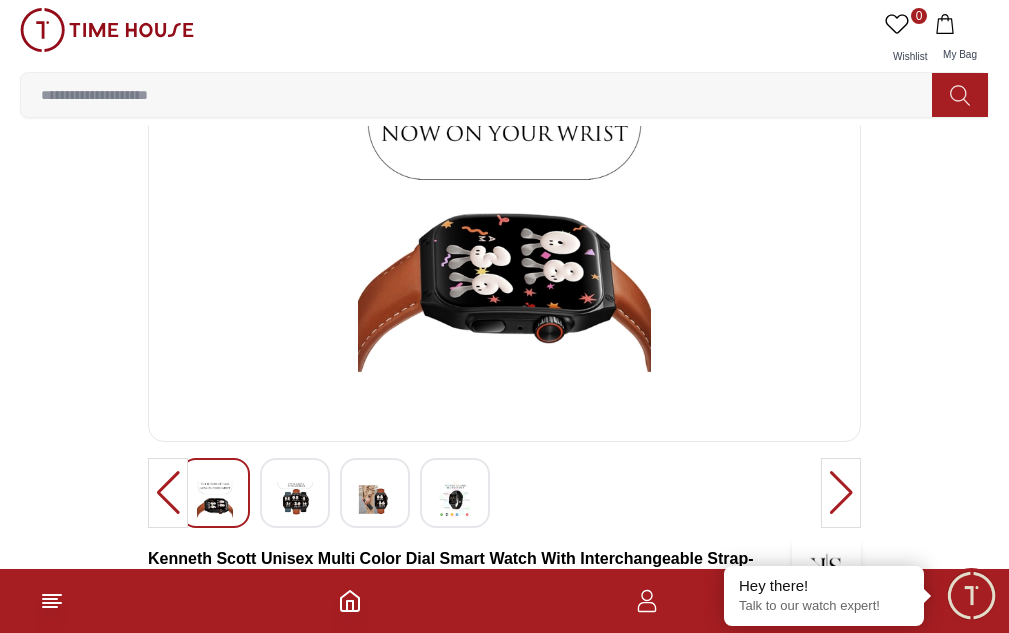 click at bounding box center (414, 751) 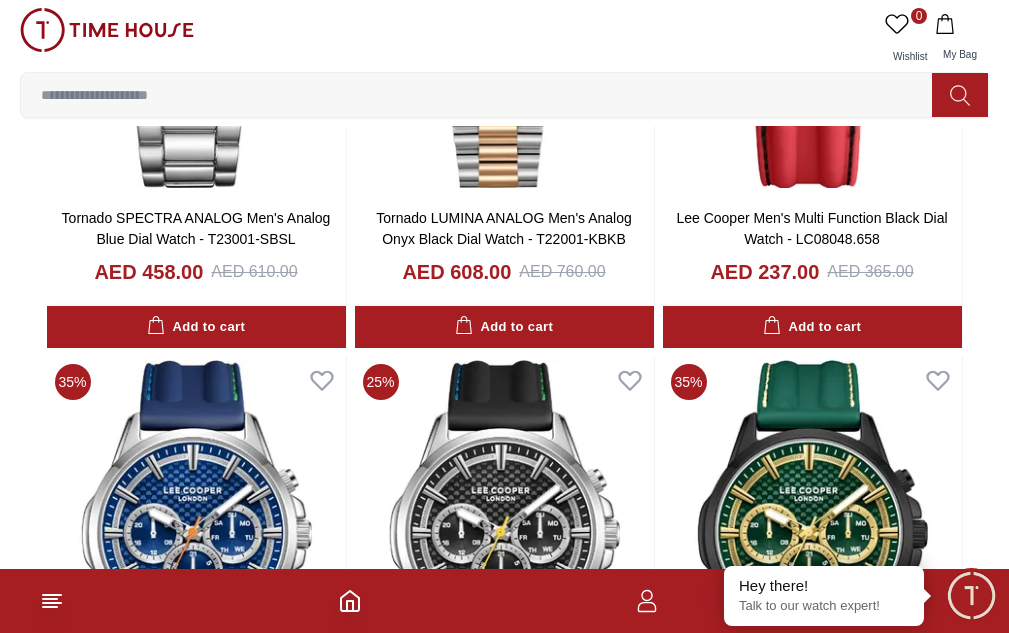 scroll, scrollTop: 10419, scrollLeft: 0, axis: vertical 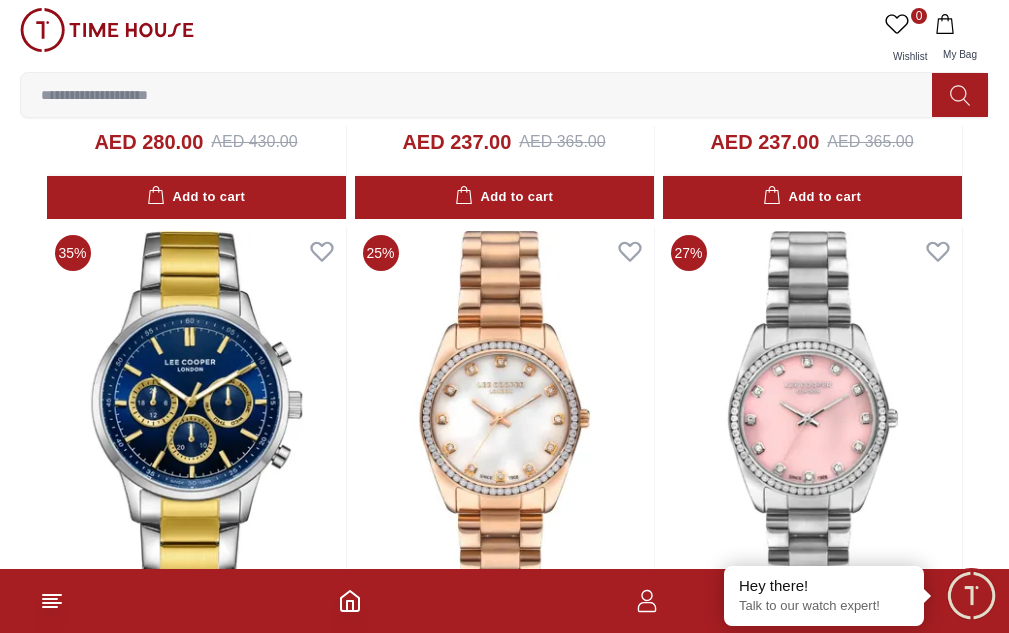 click on "SALE" at bounding box center (0, 0) 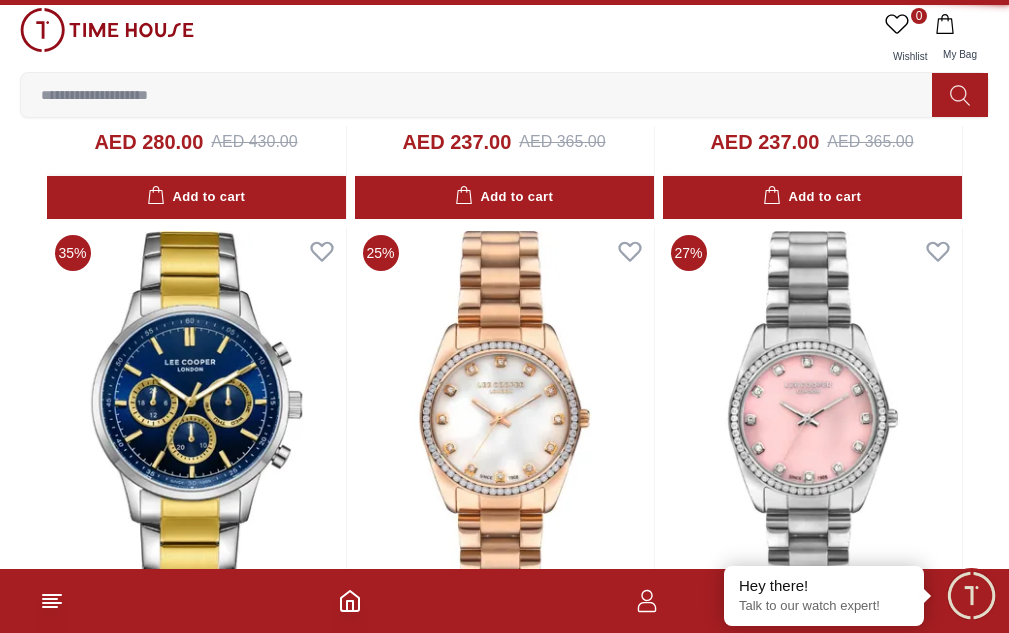 scroll, scrollTop: 0, scrollLeft: 0, axis: both 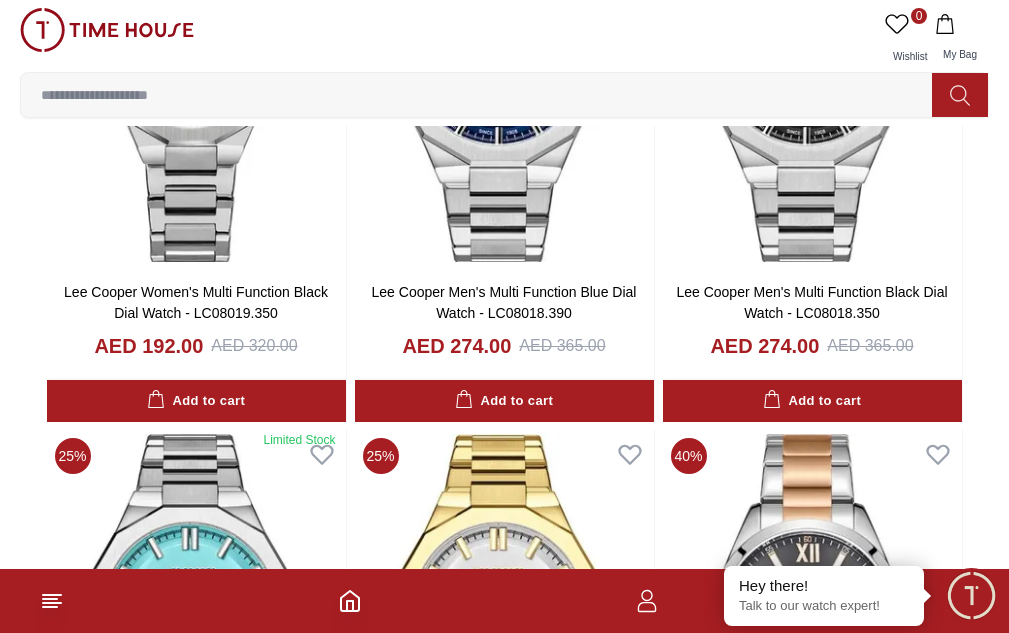 click at bounding box center (504, 1716) 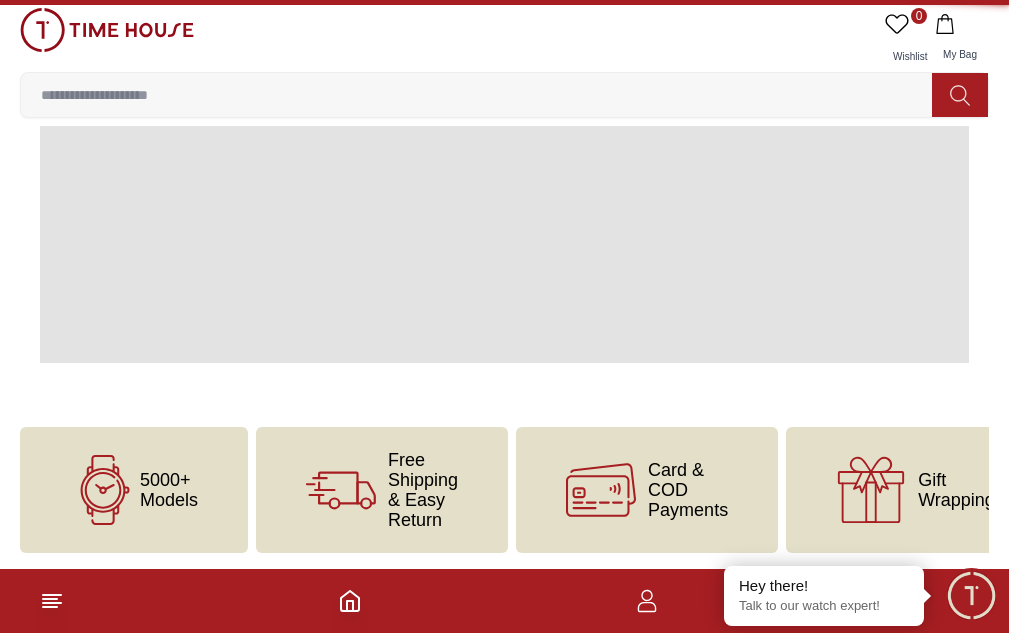 scroll, scrollTop: 0, scrollLeft: 0, axis: both 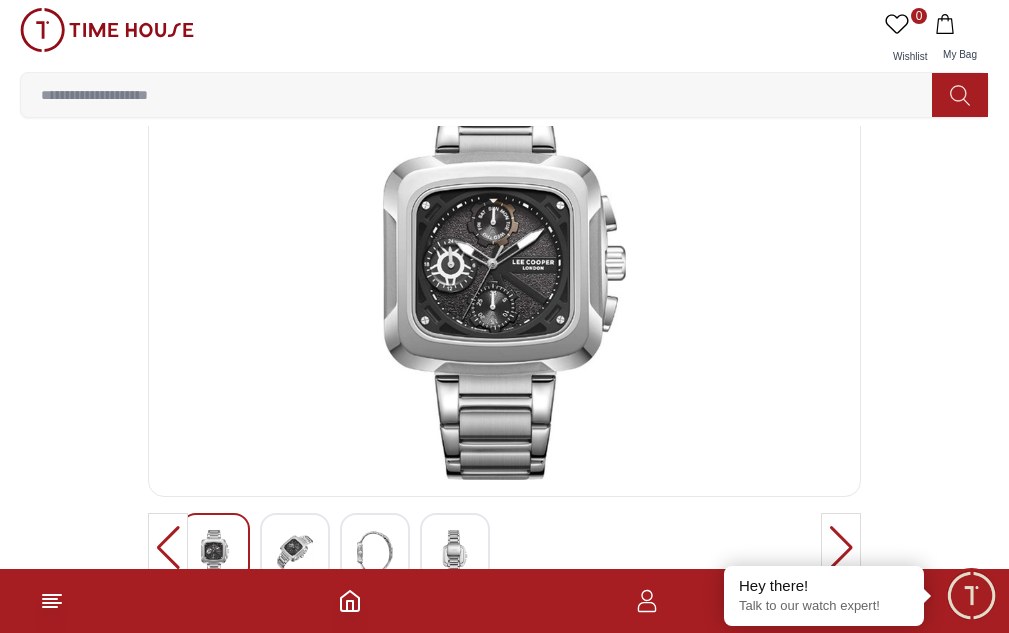click at bounding box center [295, 553] 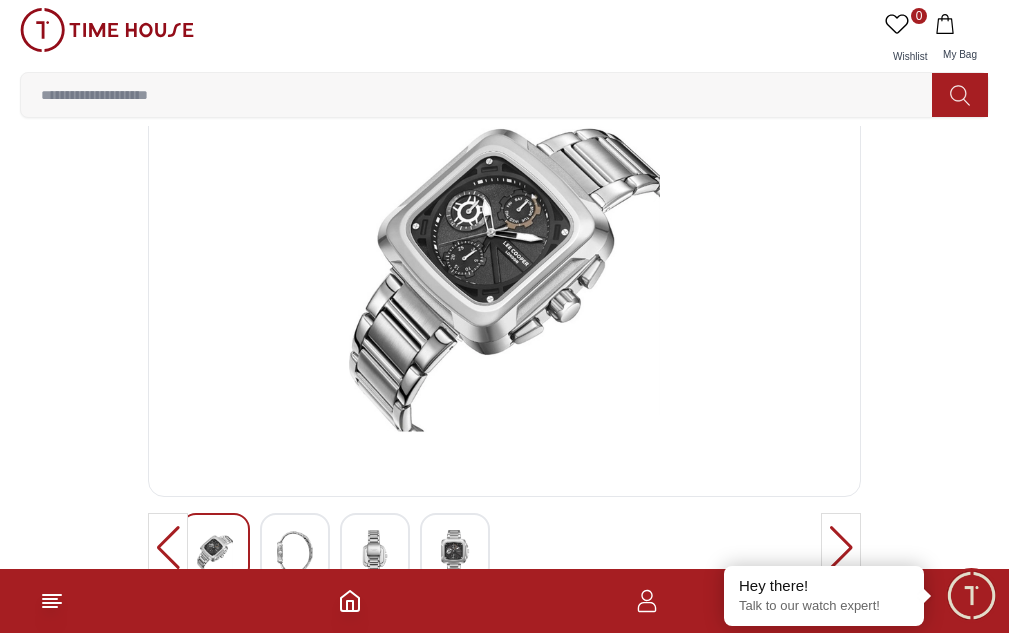 click at bounding box center [375, 553] 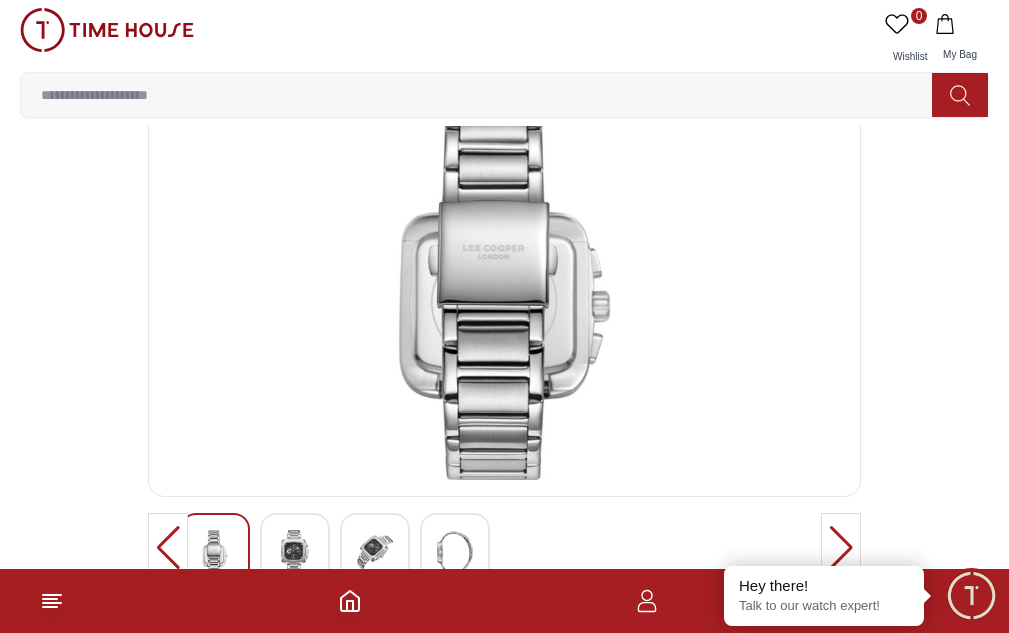click at bounding box center [375, 553] 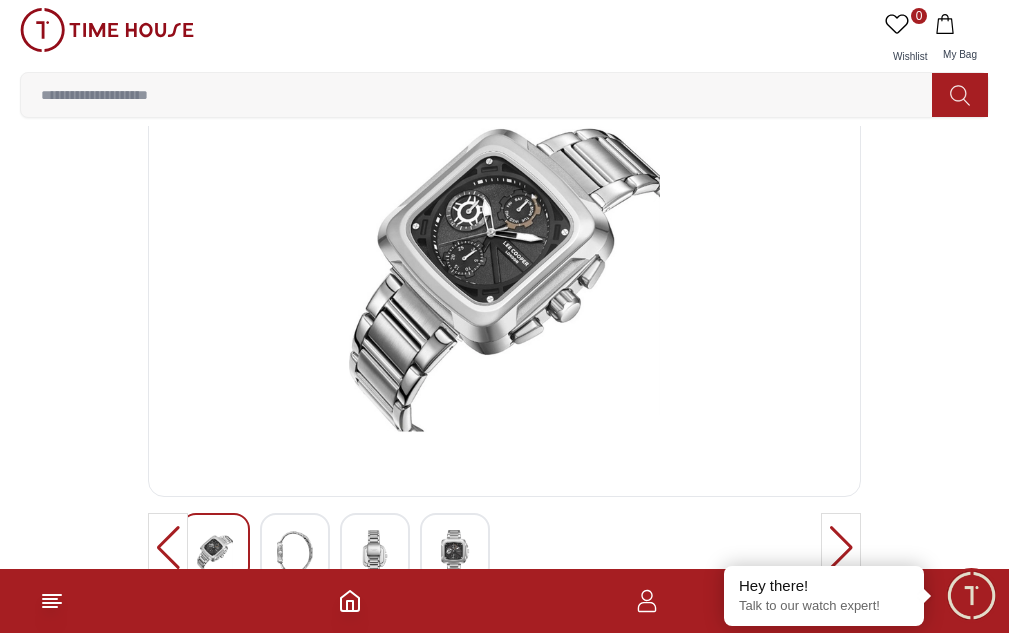 click at bounding box center (455, 548) 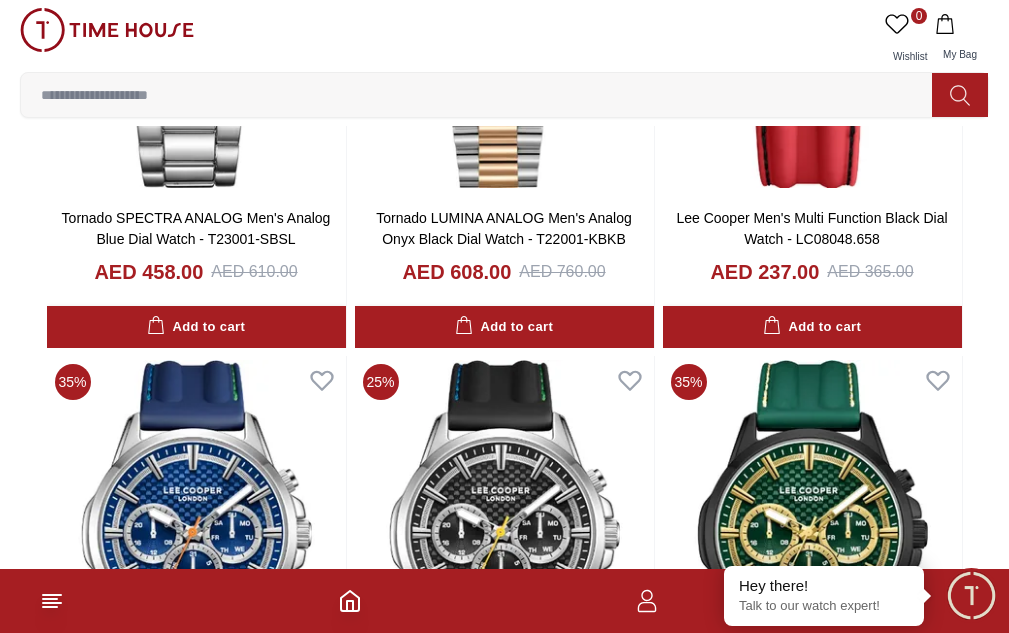 scroll, scrollTop: 10419, scrollLeft: 0, axis: vertical 